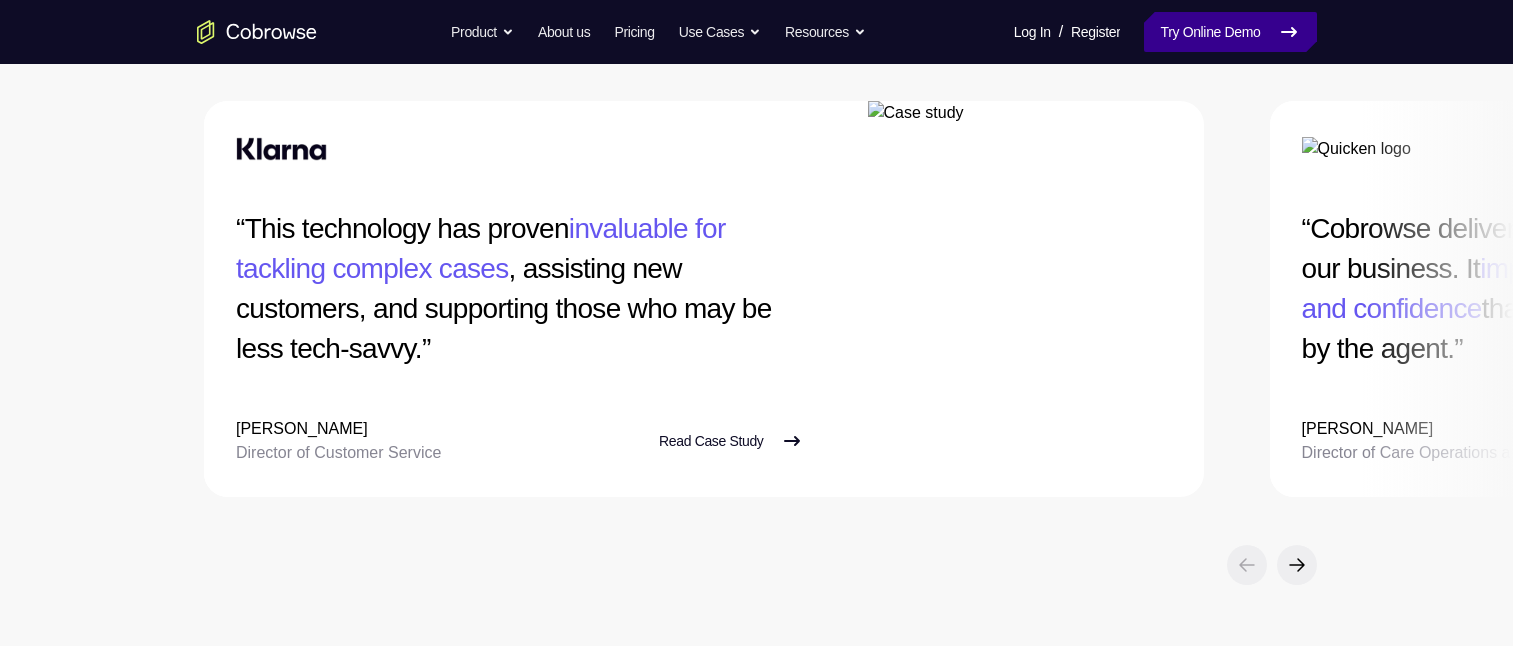 scroll, scrollTop: 3900, scrollLeft: 0, axis: vertical 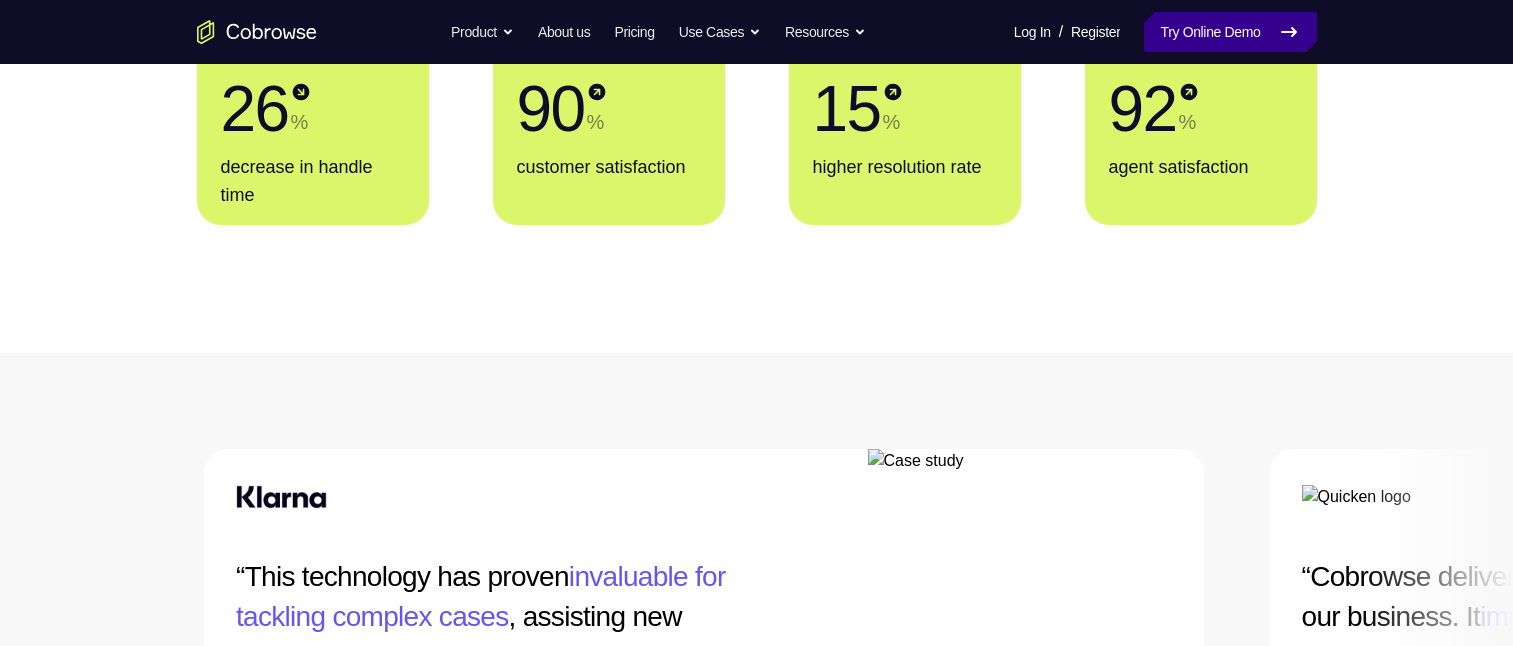 click on "Try Online Demo" at bounding box center [1230, 32] 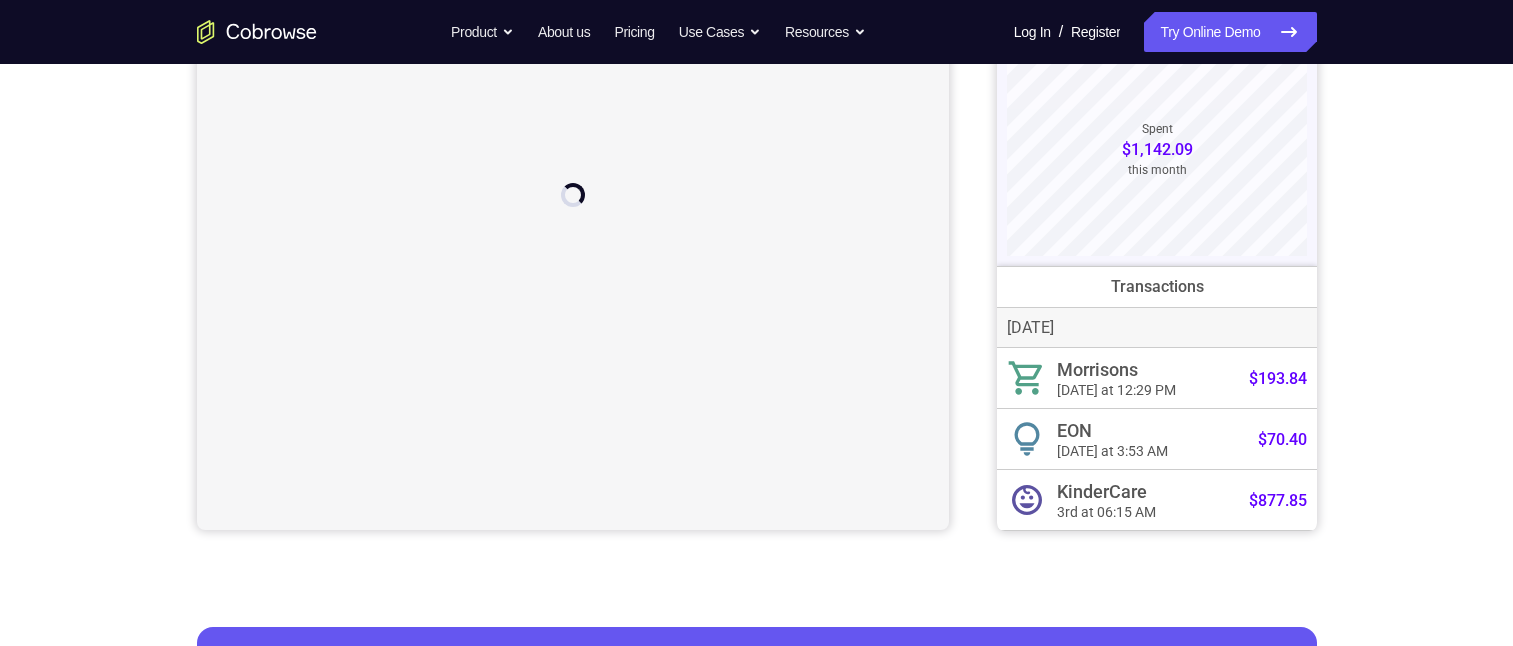 scroll, scrollTop: 0, scrollLeft: 0, axis: both 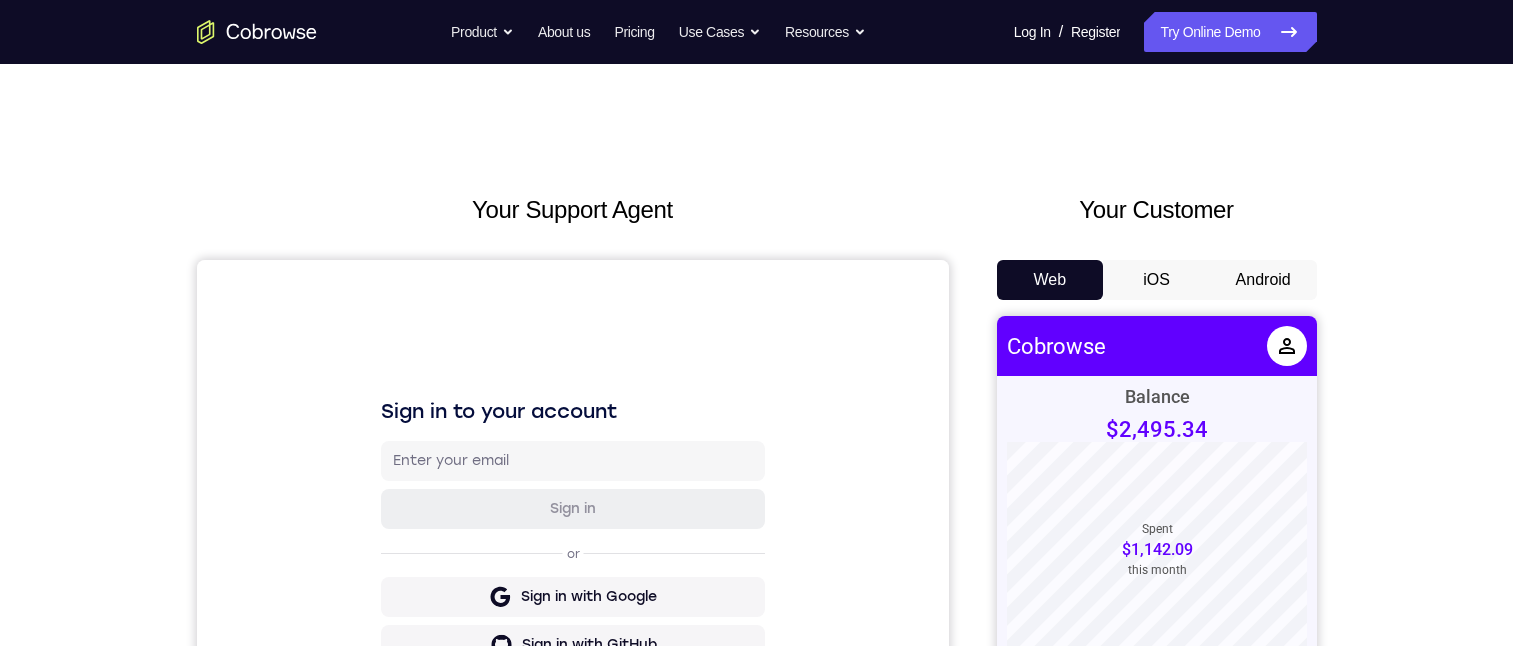 click on "Android" at bounding box center (1263, 280) 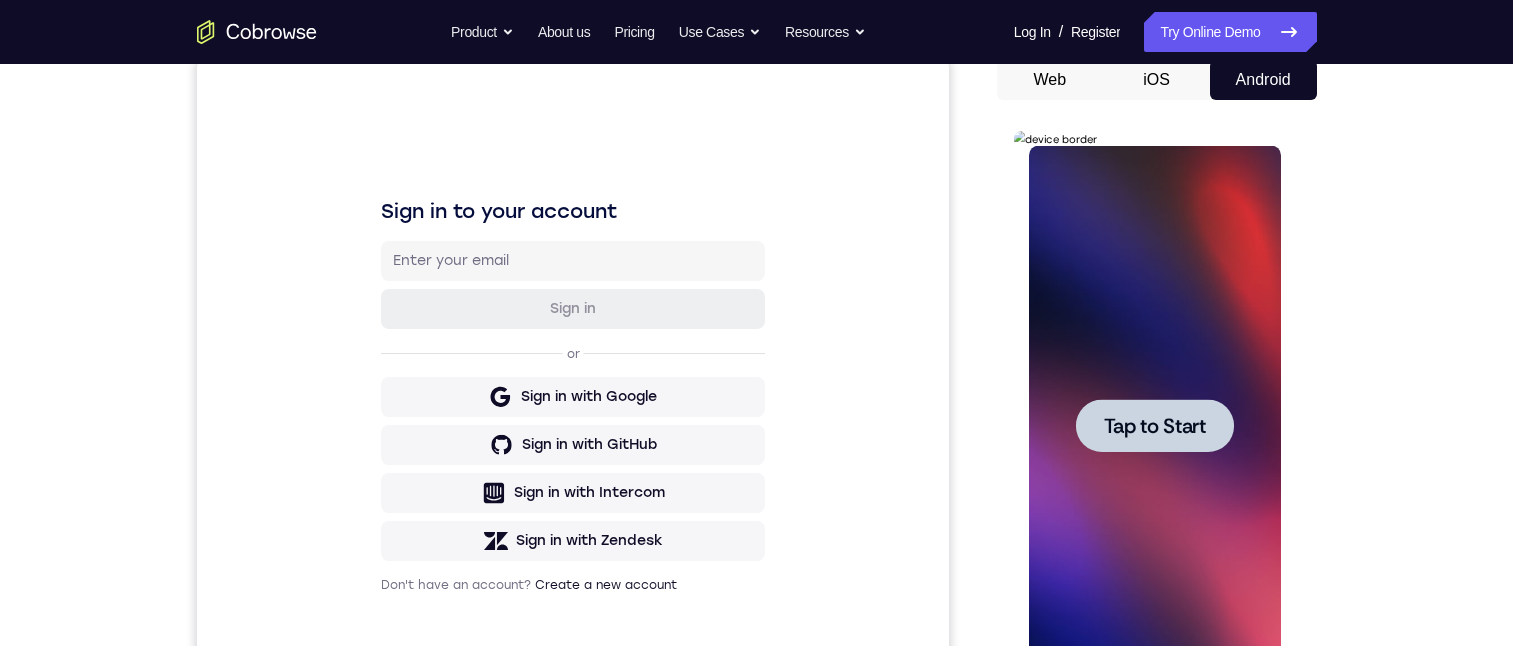 scroll, scrollTop: 0, scrollLeft: 0, axis: both 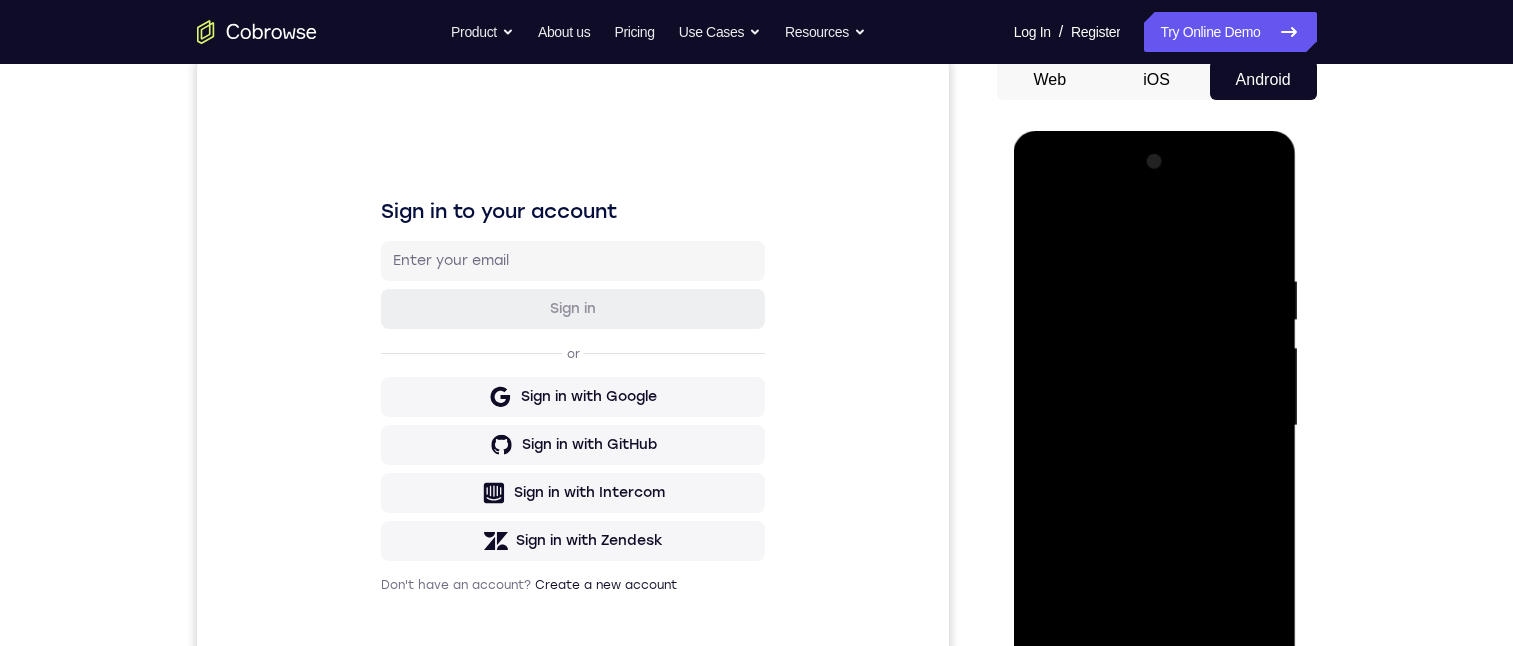 click at bounding box center (1155, 426) 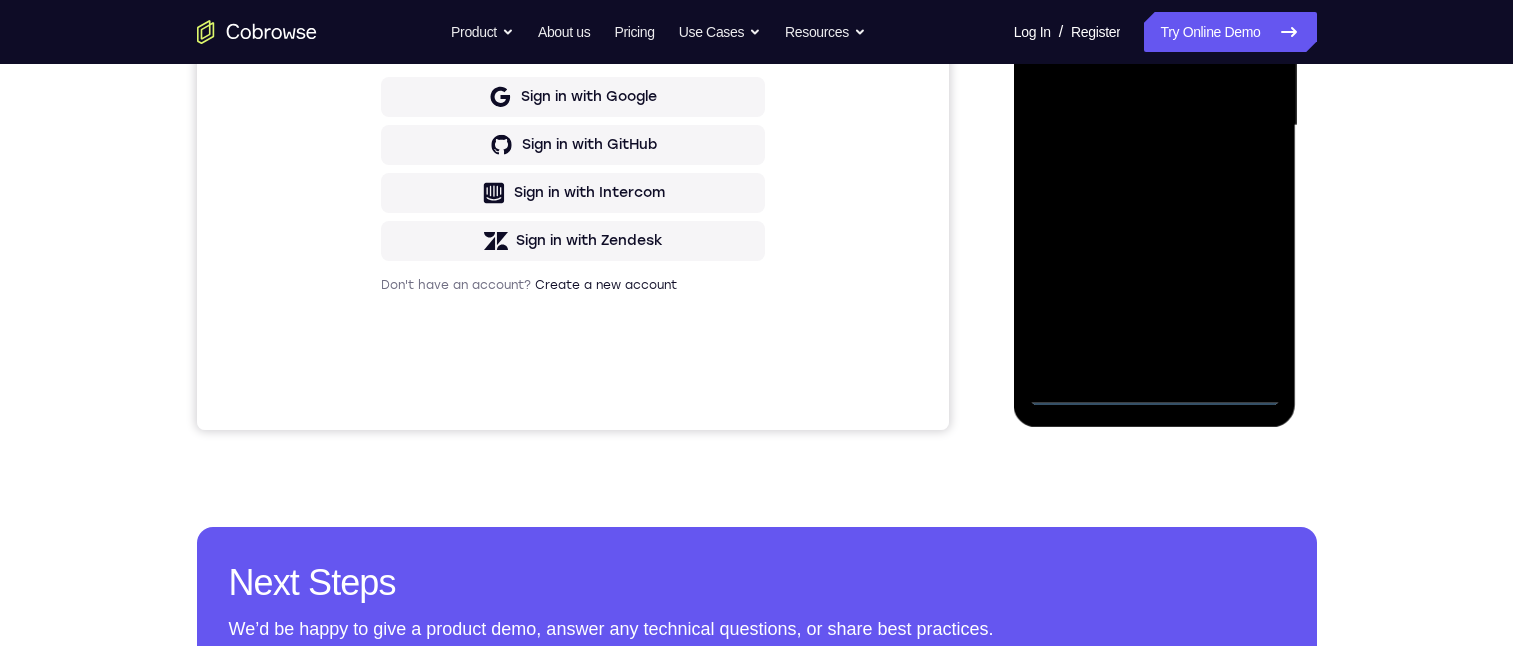 click at bounding box center [1155, 126] 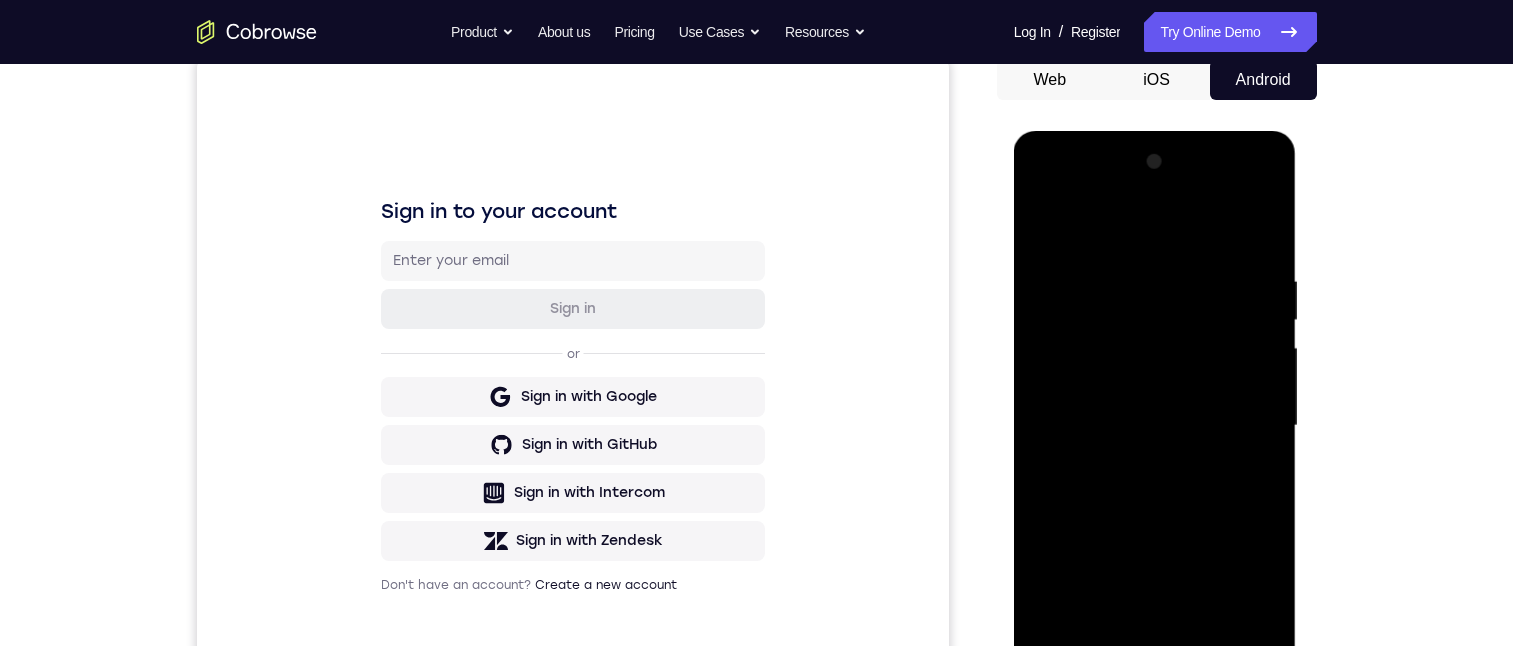 scroll, scrollTop: 400, scrollLeft: 0, axis: vertical 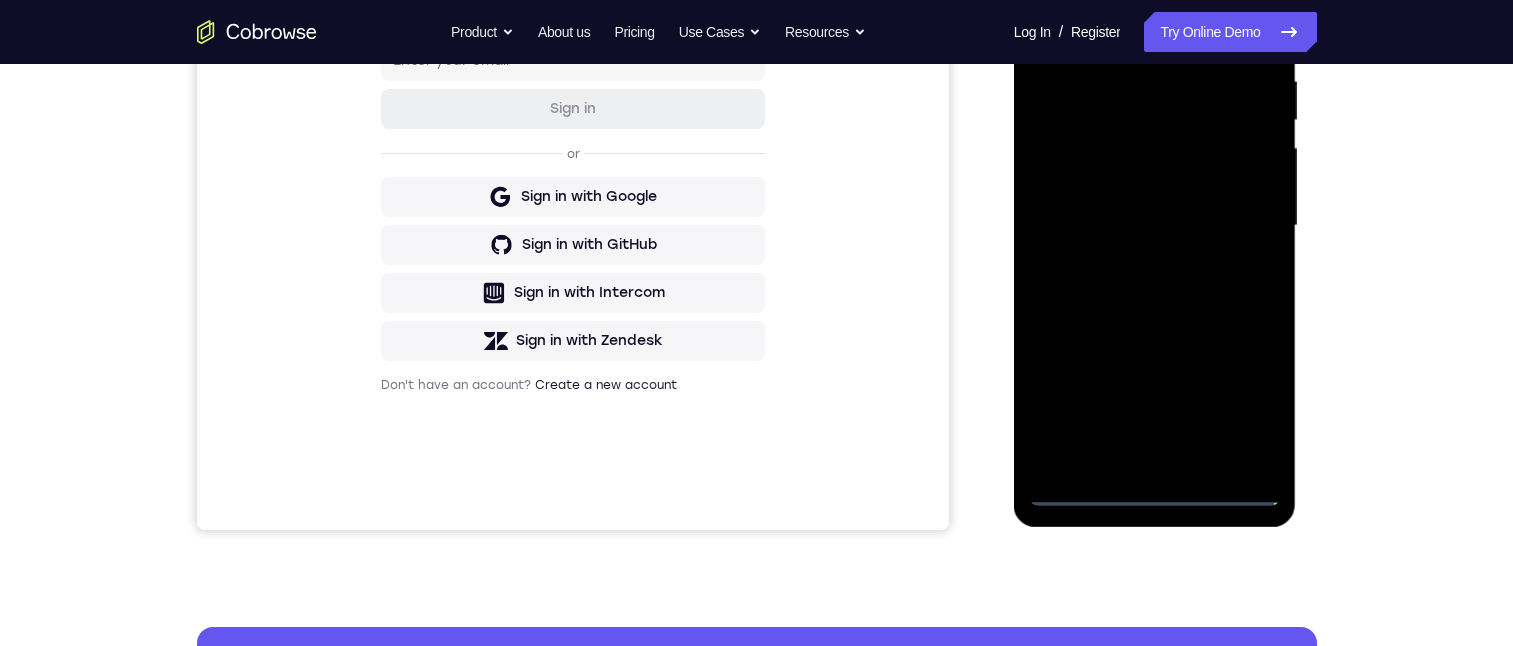 click at bounding box center (1155, 226) 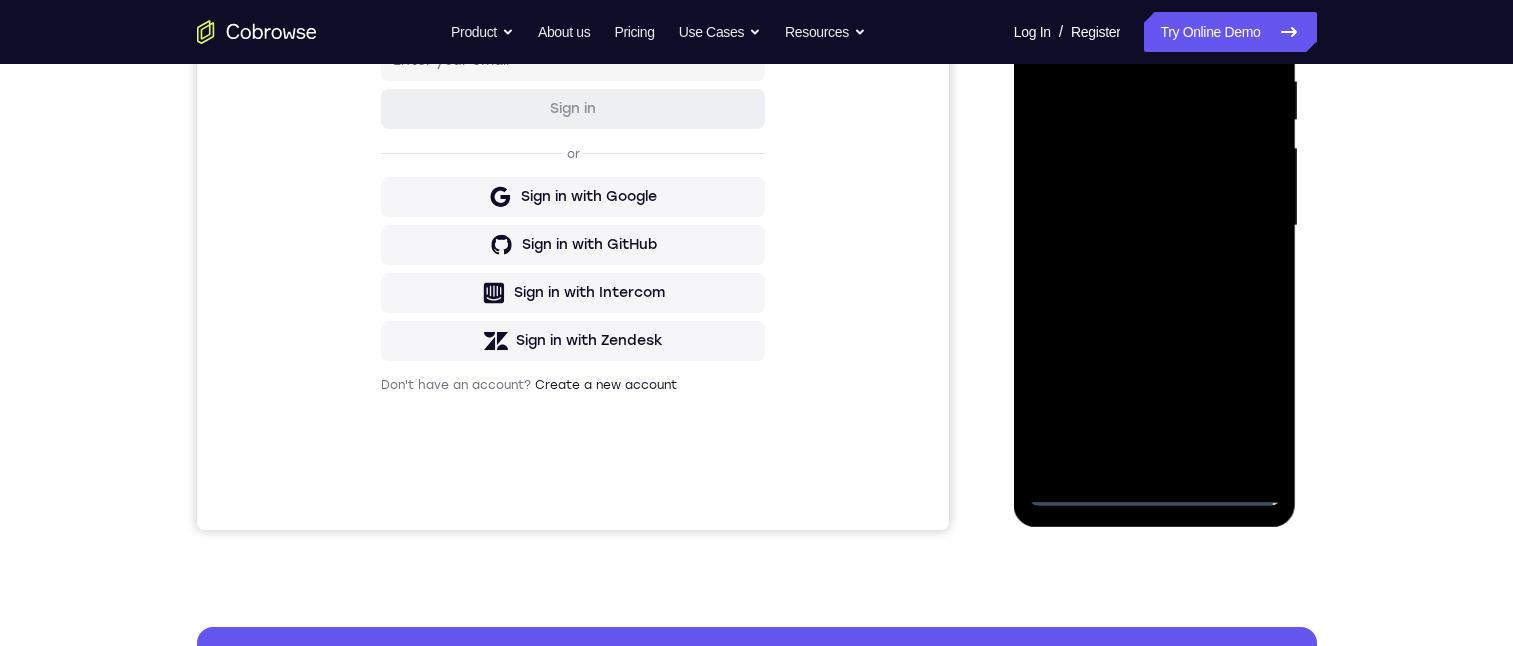 scroll, scrollTop: 200, scrollLeft: 0, axis: vertical 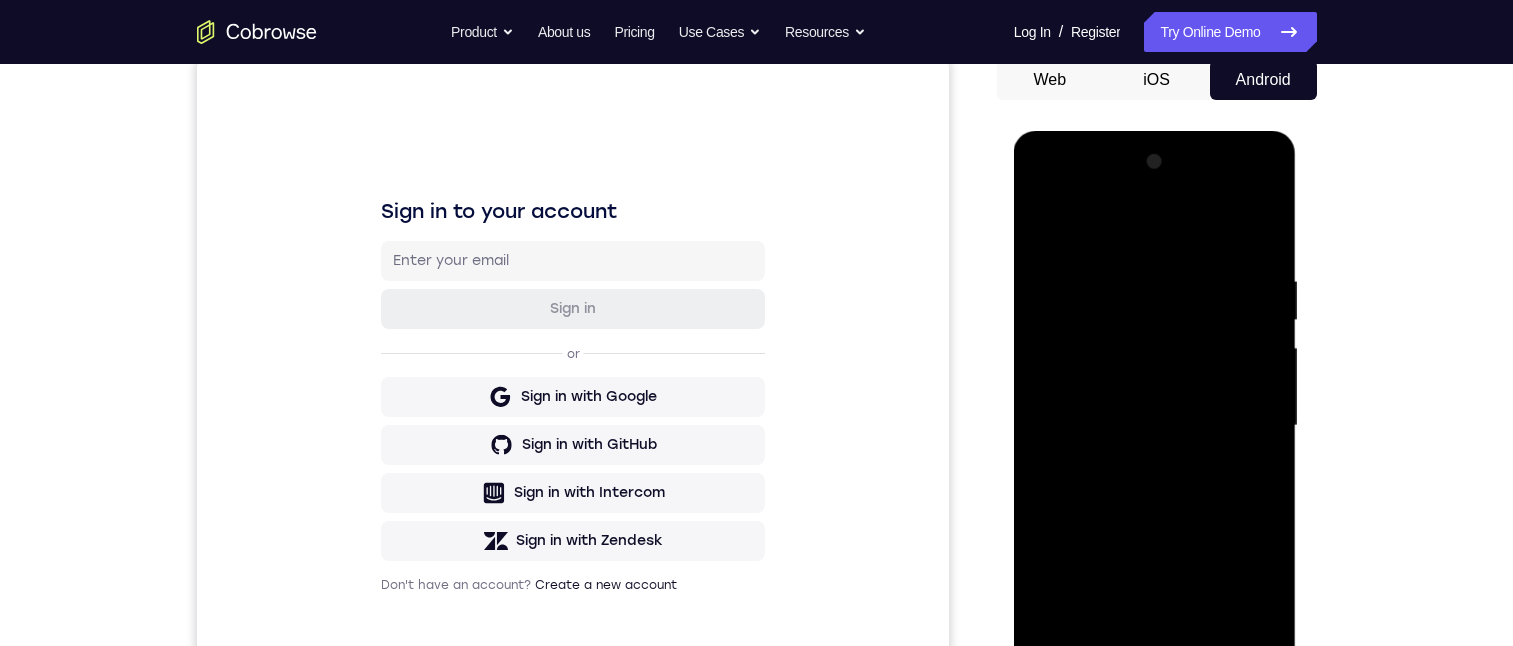 click at bounding box center (1155, 426) 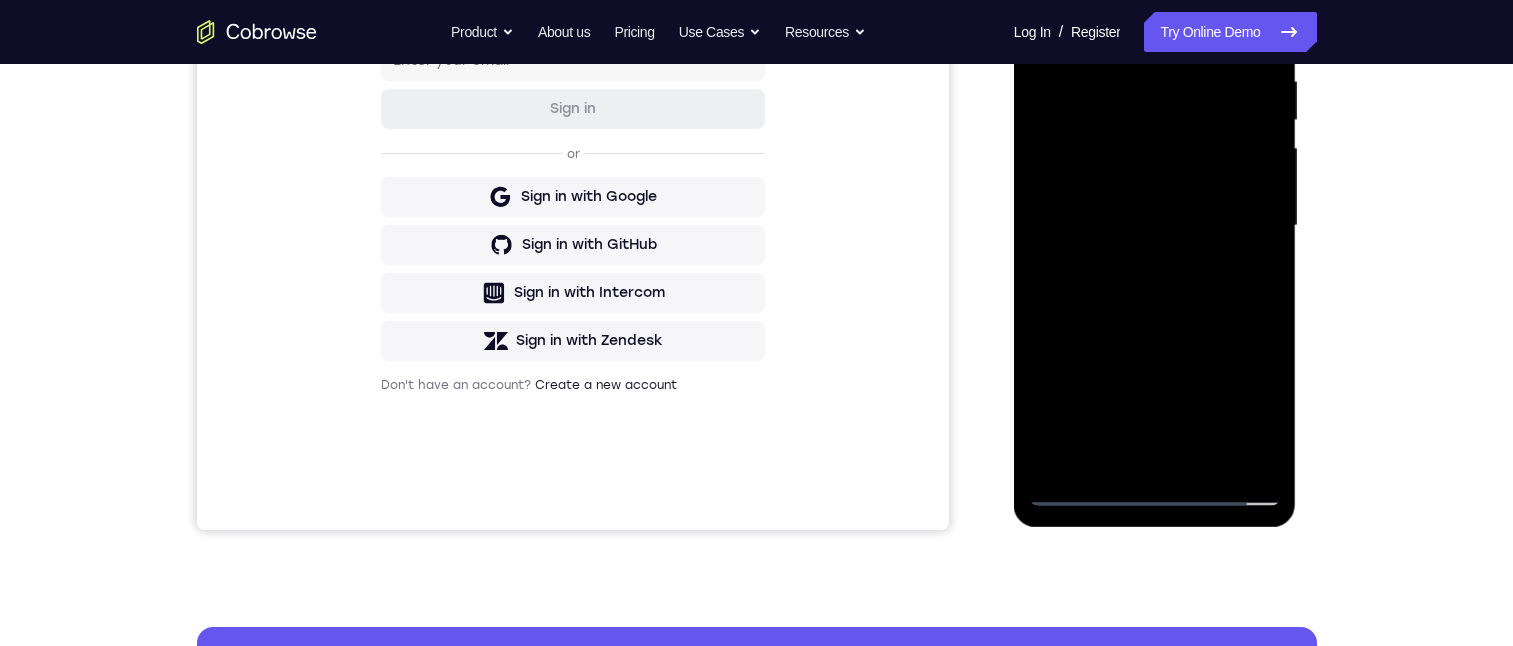click at bounding box center [1155, 226] 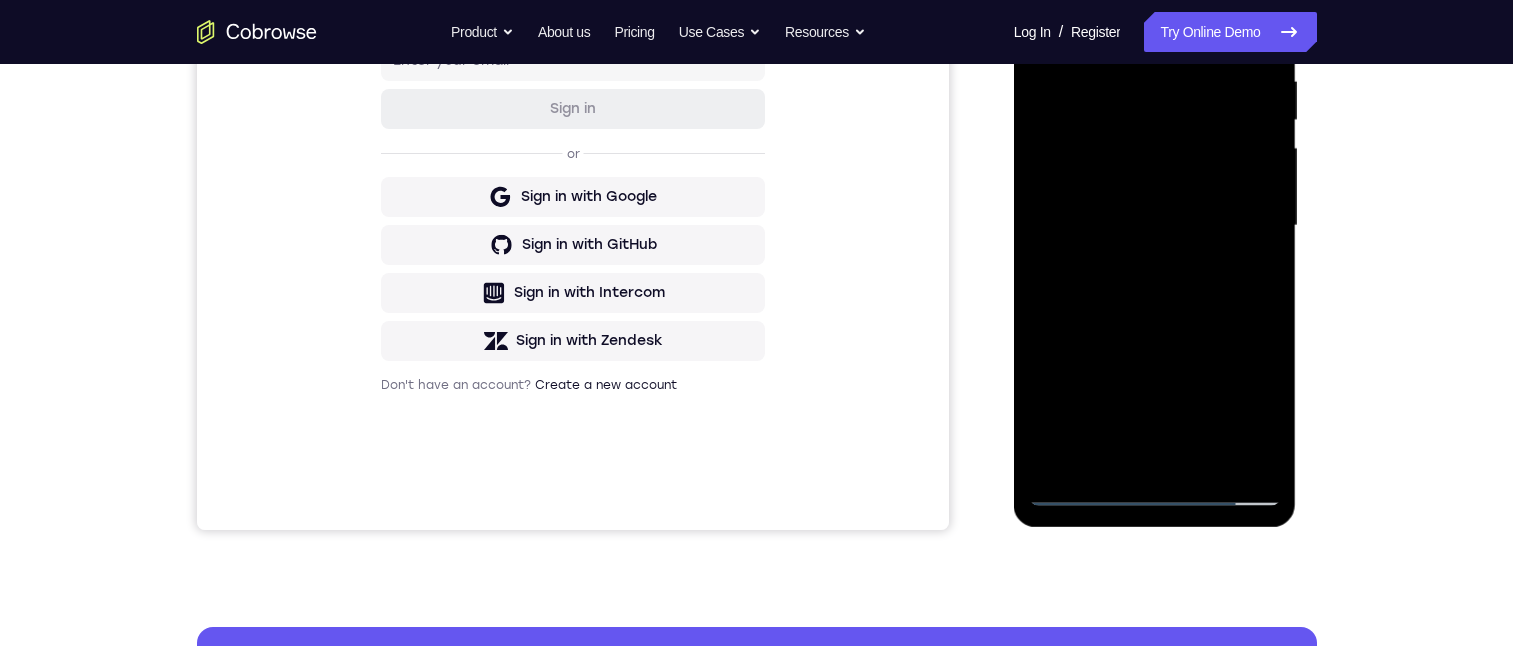 click at bounding box center [1155, 226] 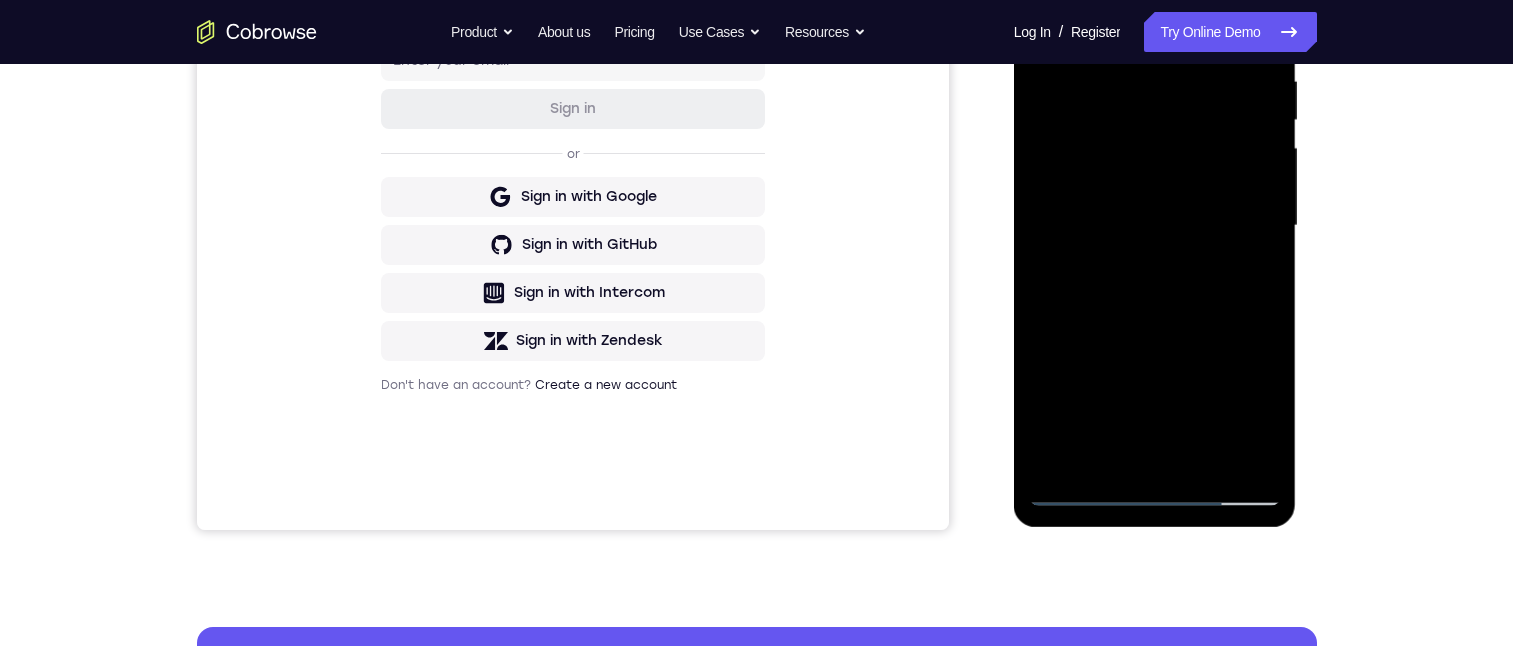 click at bounding box center (1155, 226) 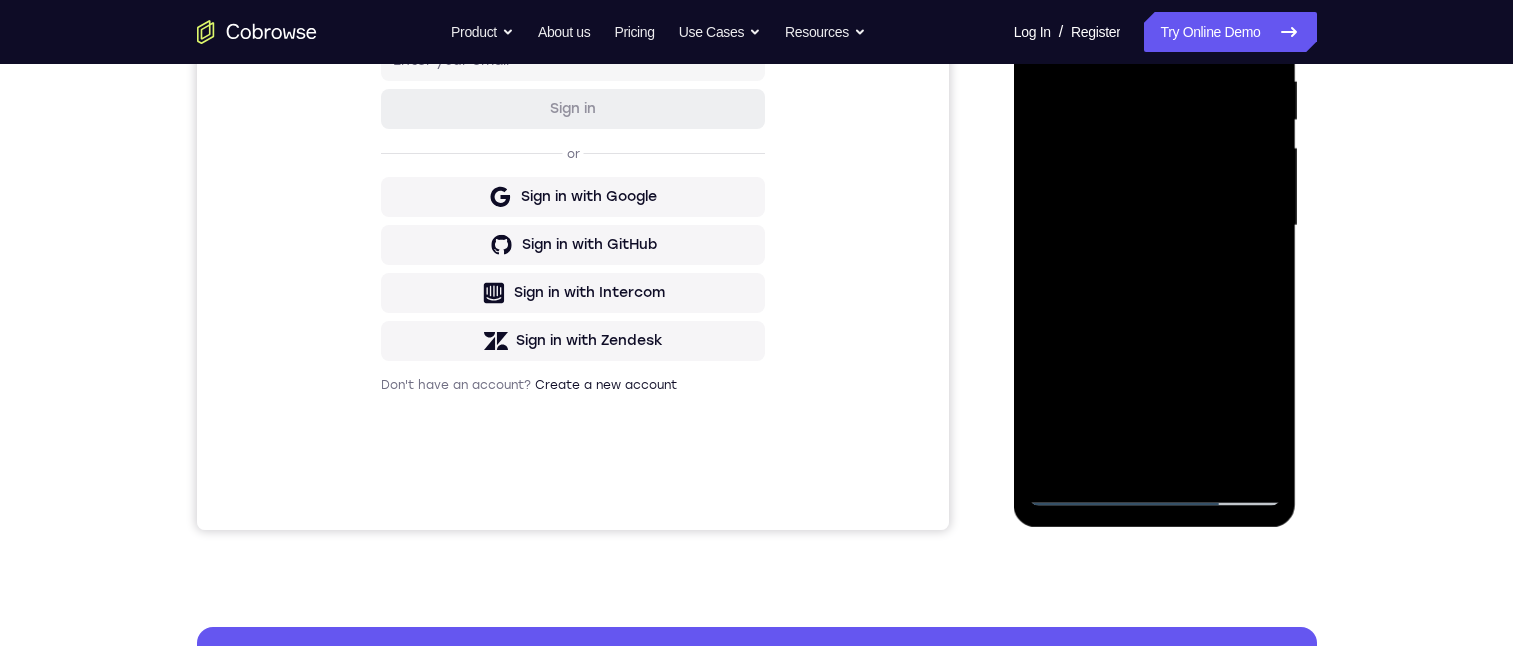 click at bounding box center [1155, 226] 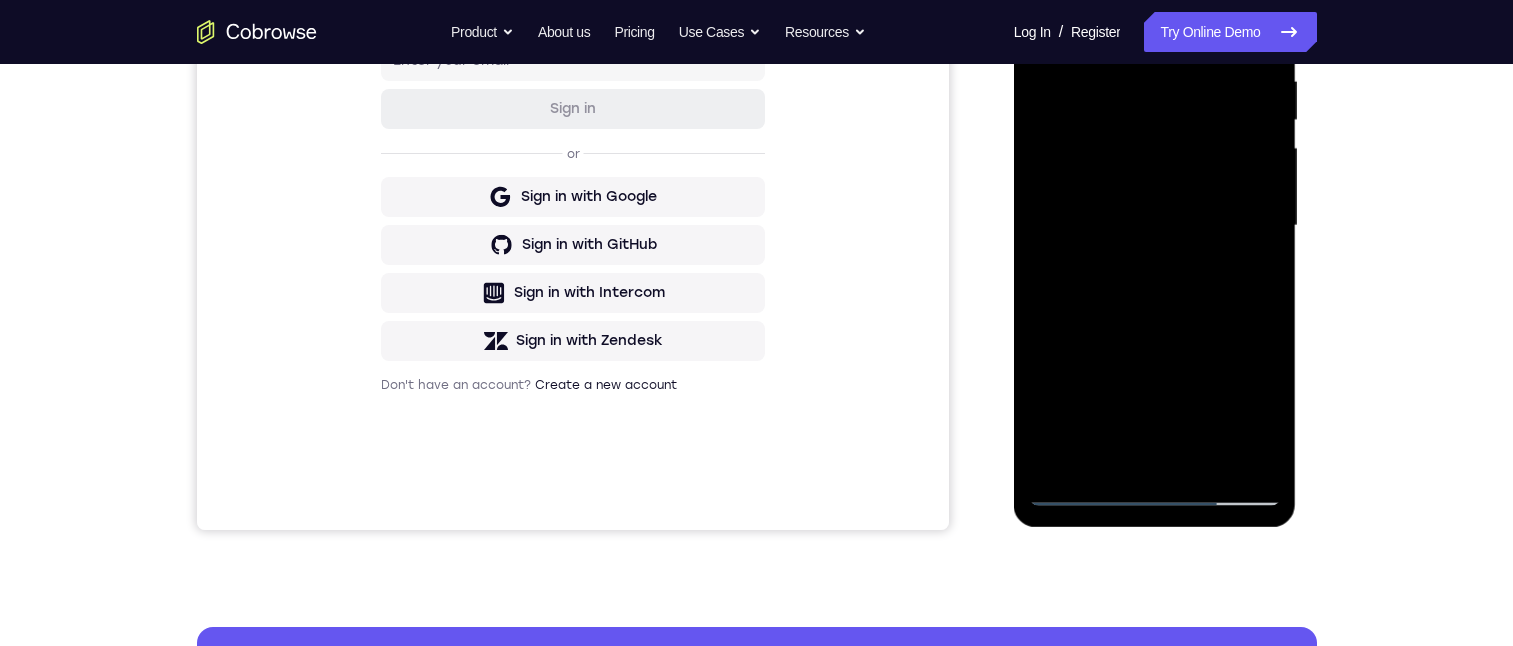 click at bounding box center (1155, 226) 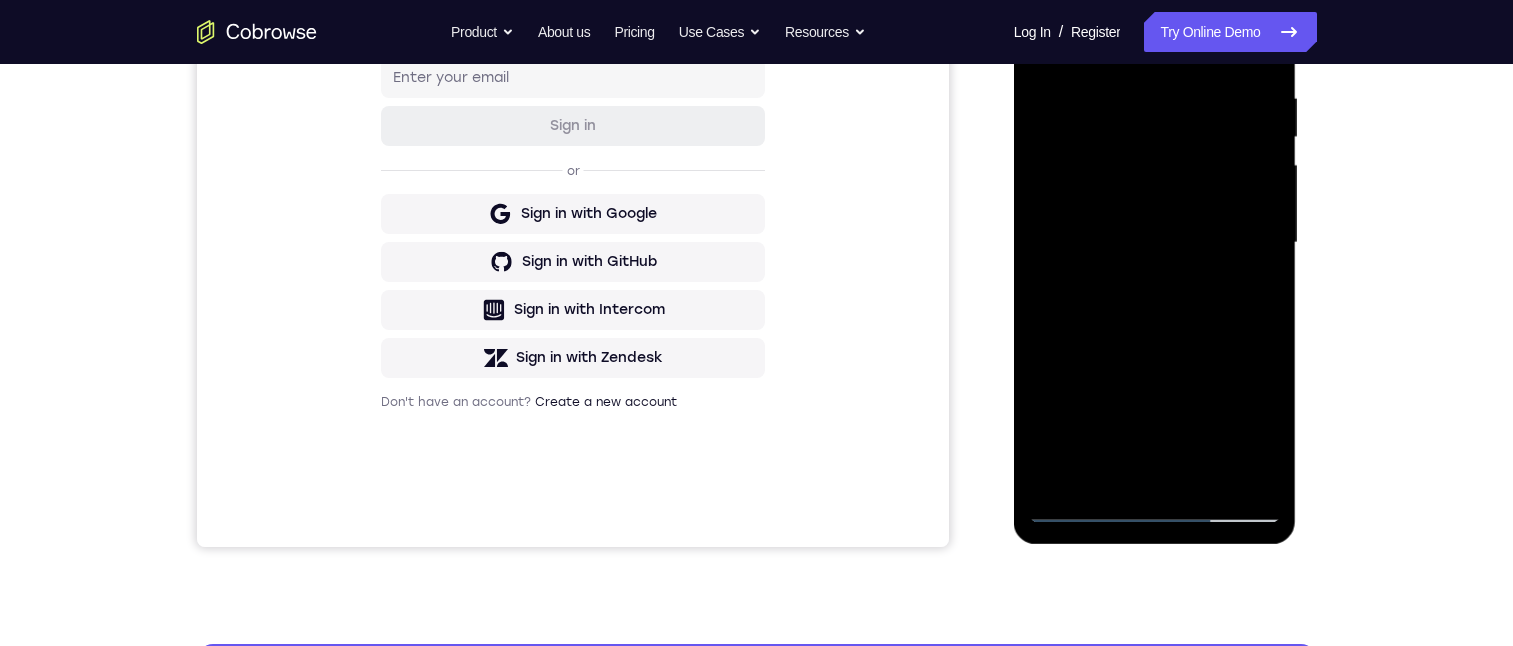 scroll, scrollTop: 400, scrollLeft: 0, axis: vertical 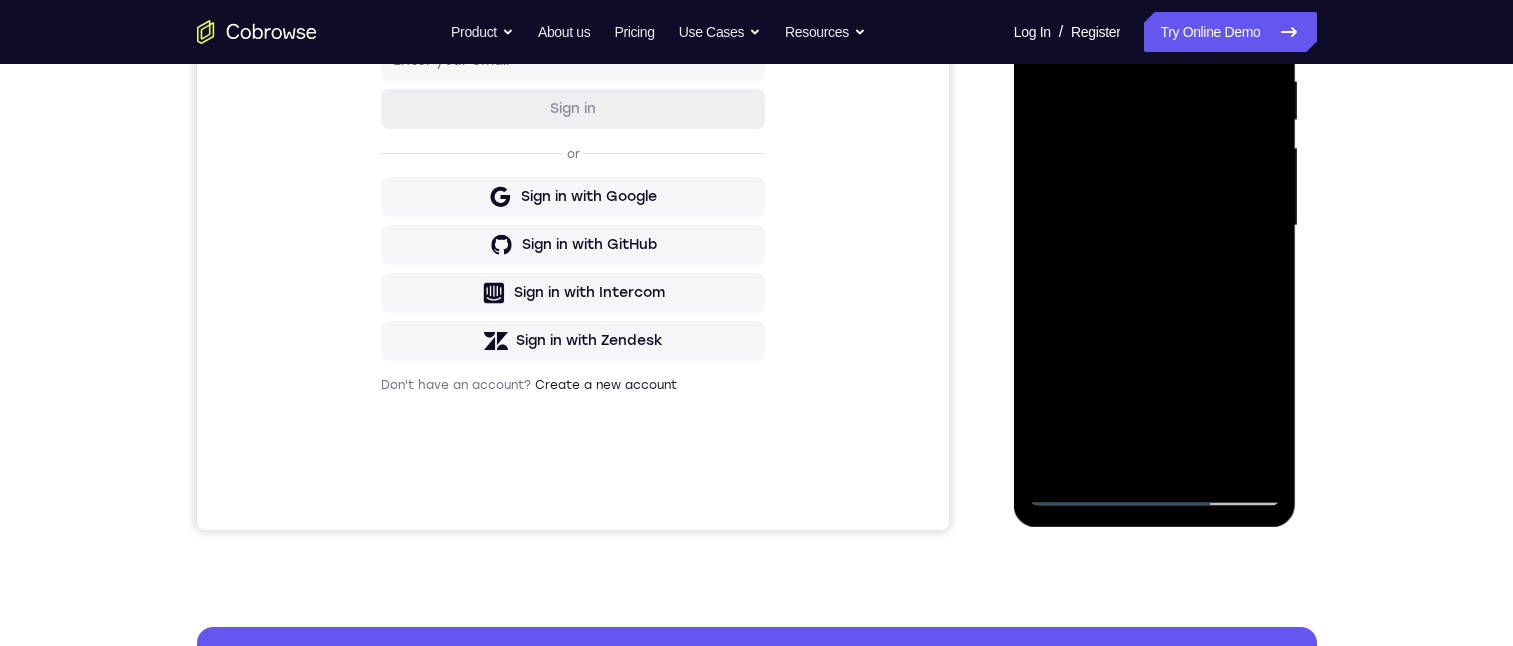 click at bounding box center (1155, 226) 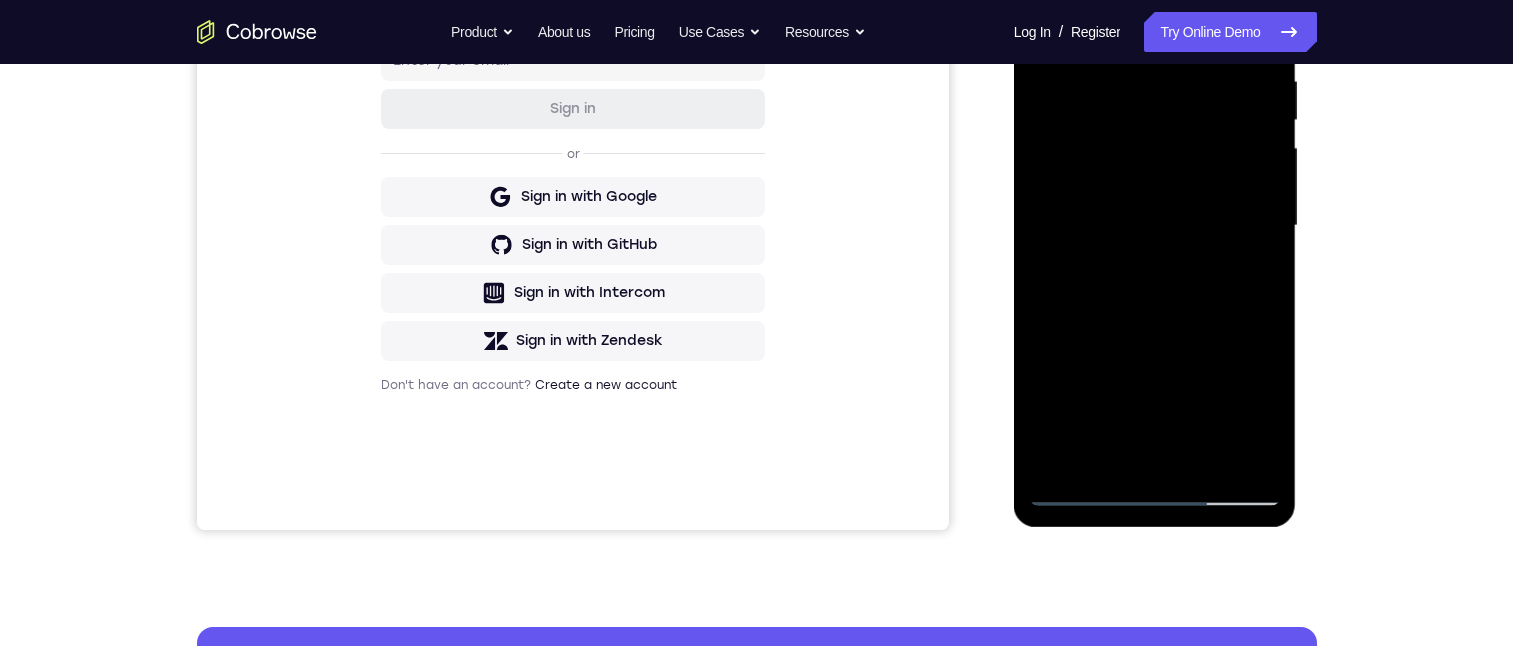 click at bounding box center (1155, 226) 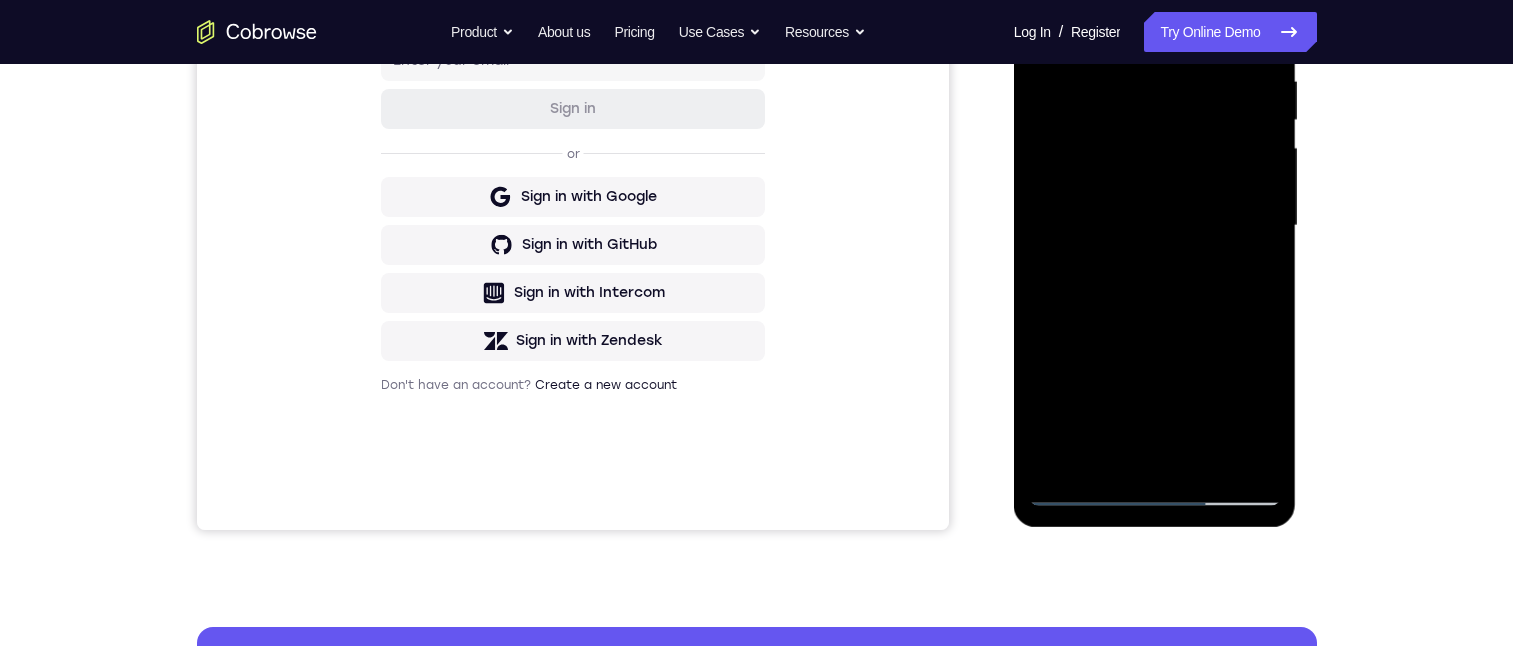 click at bounding box center (1155, 226) 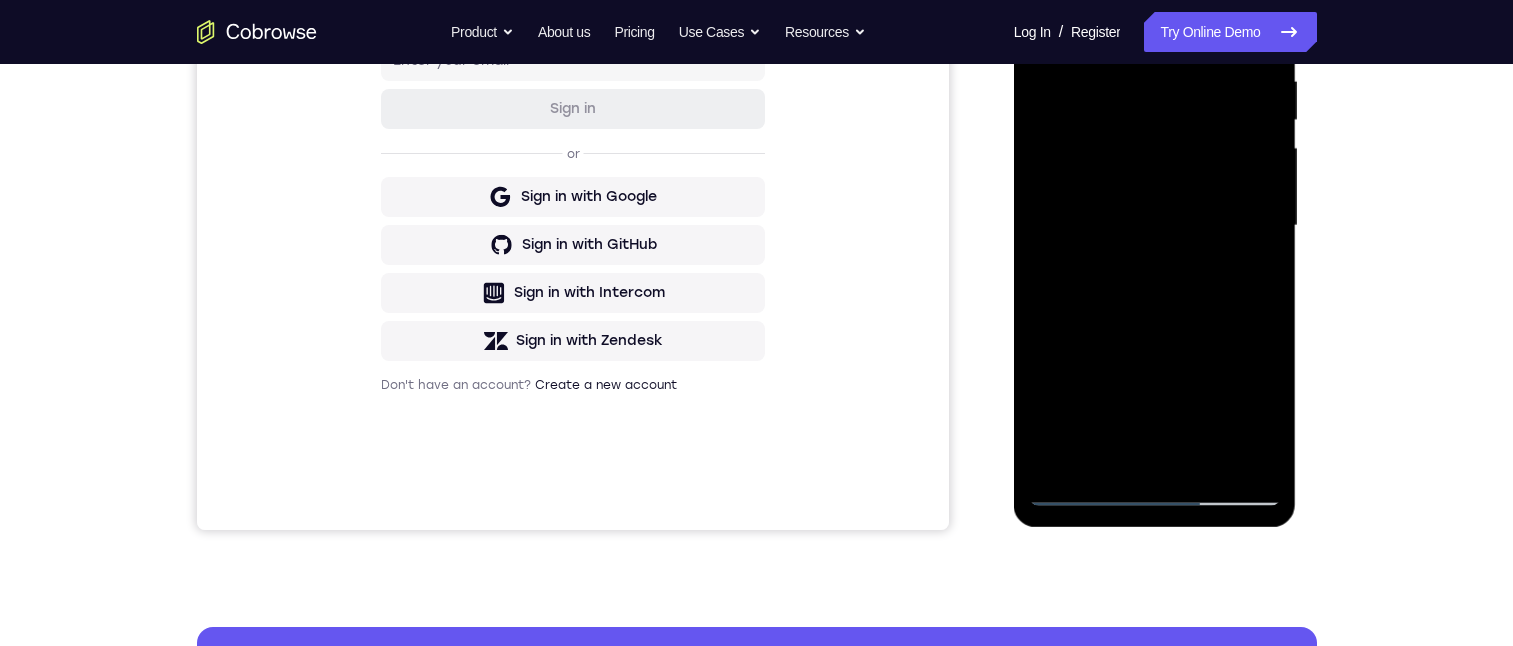 click at bounding box center (1155, 226) 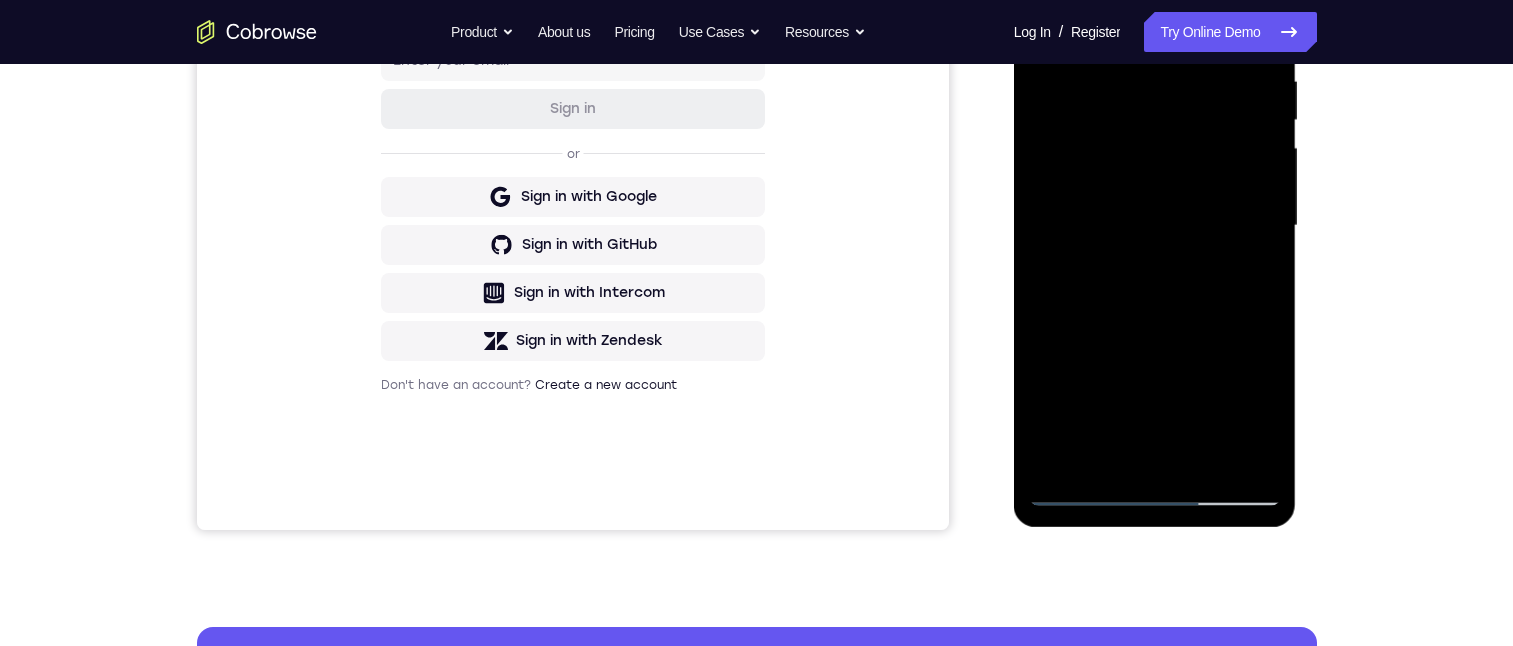 click at bounding box center (1155, 226) 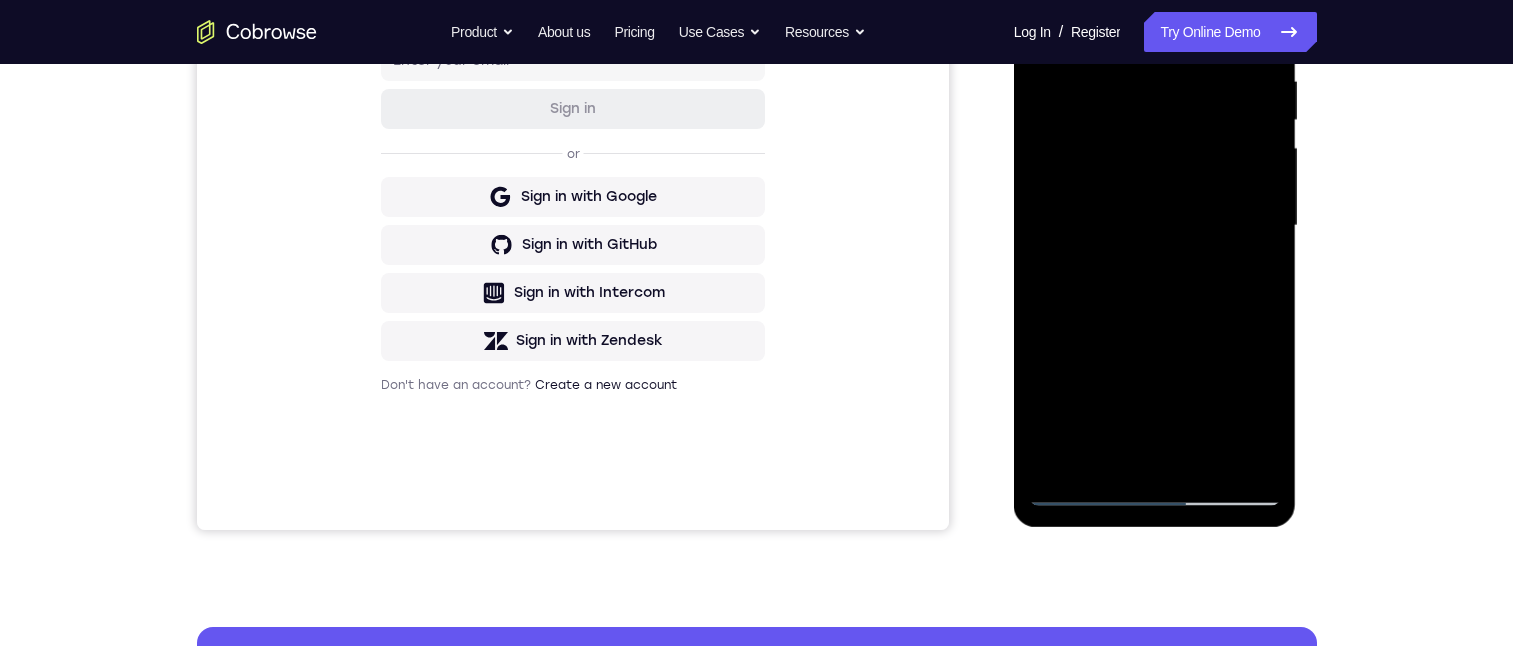 click at bounding box center [1155, 226] 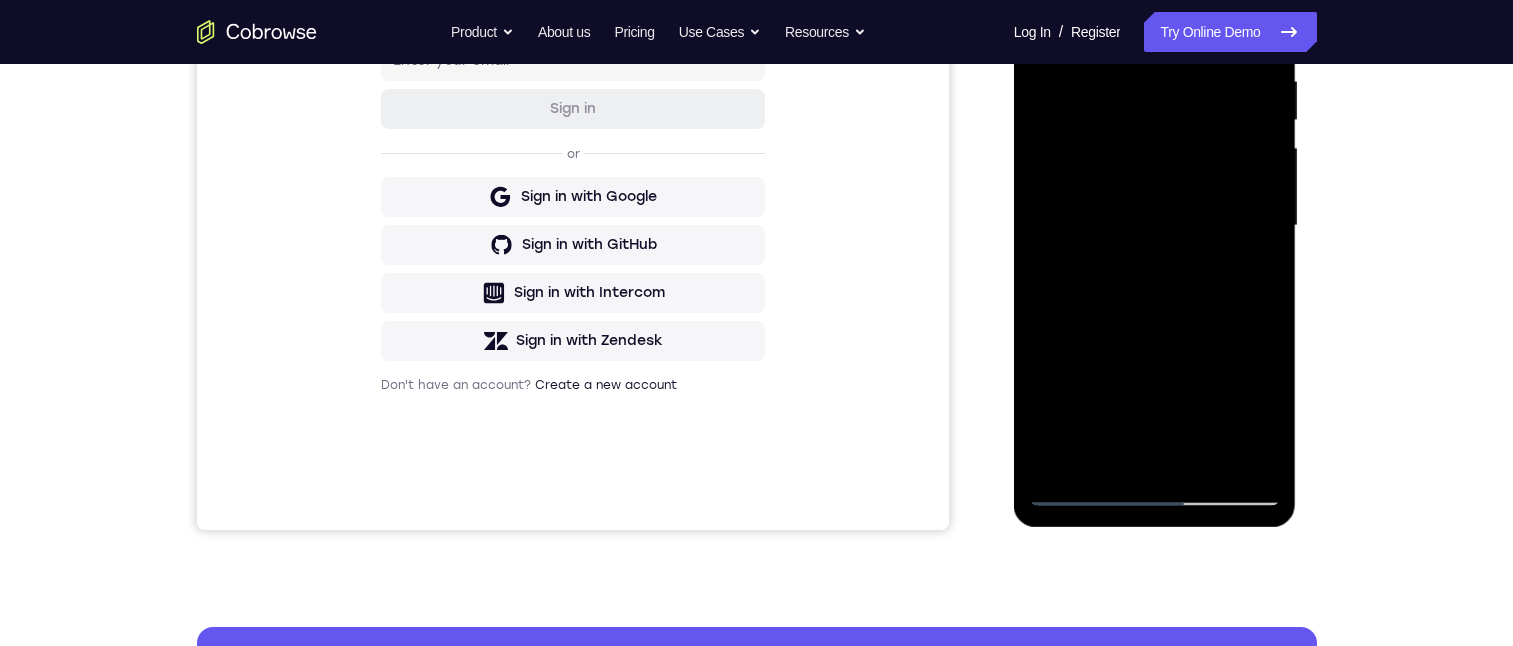 click at bounding box center (1155, 226) 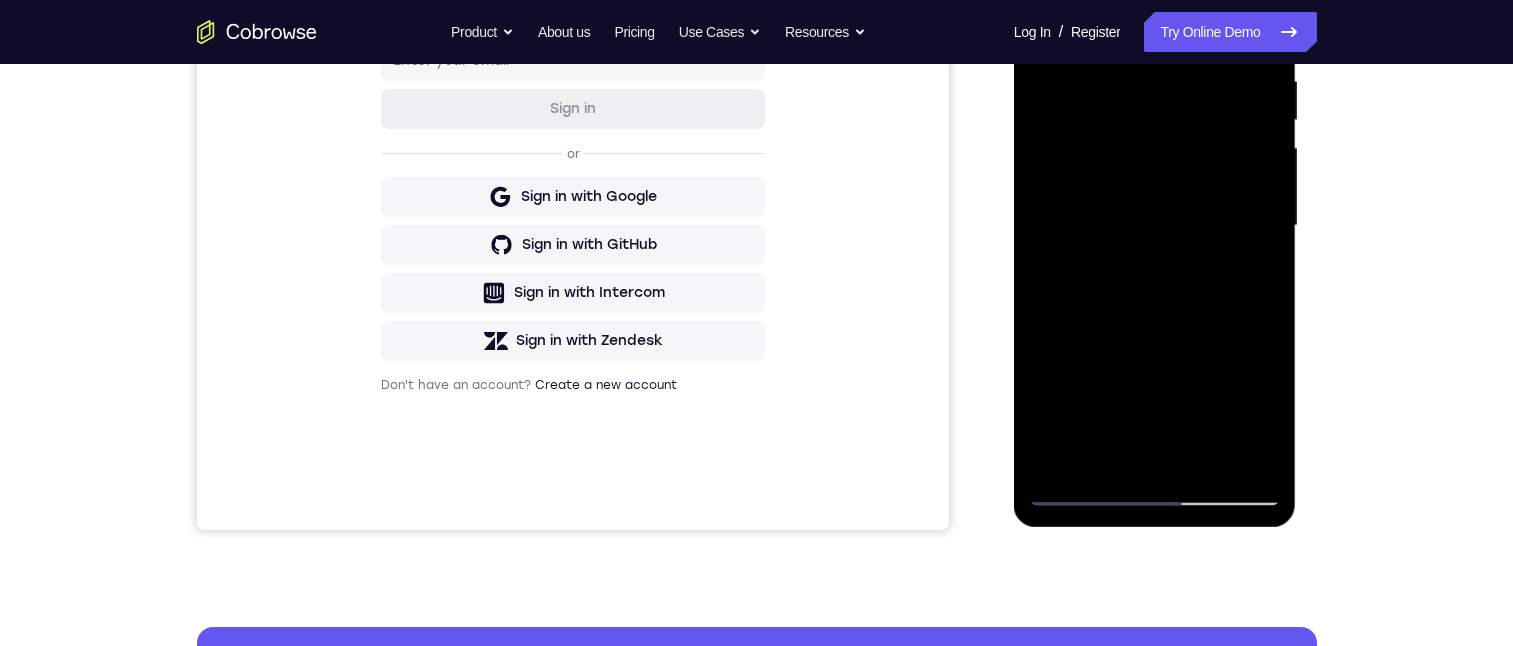 click at bounding box center (1155, 226) 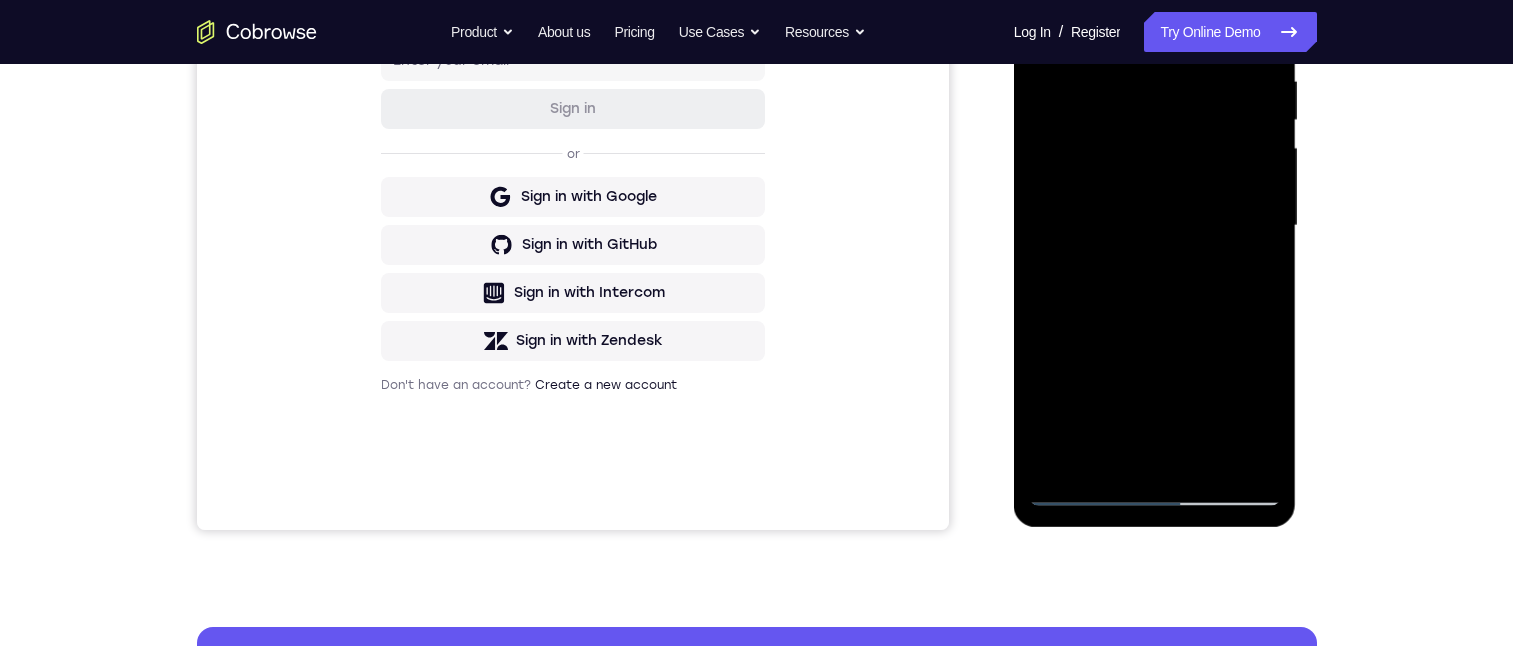 click at bounding box center [1155, 226] 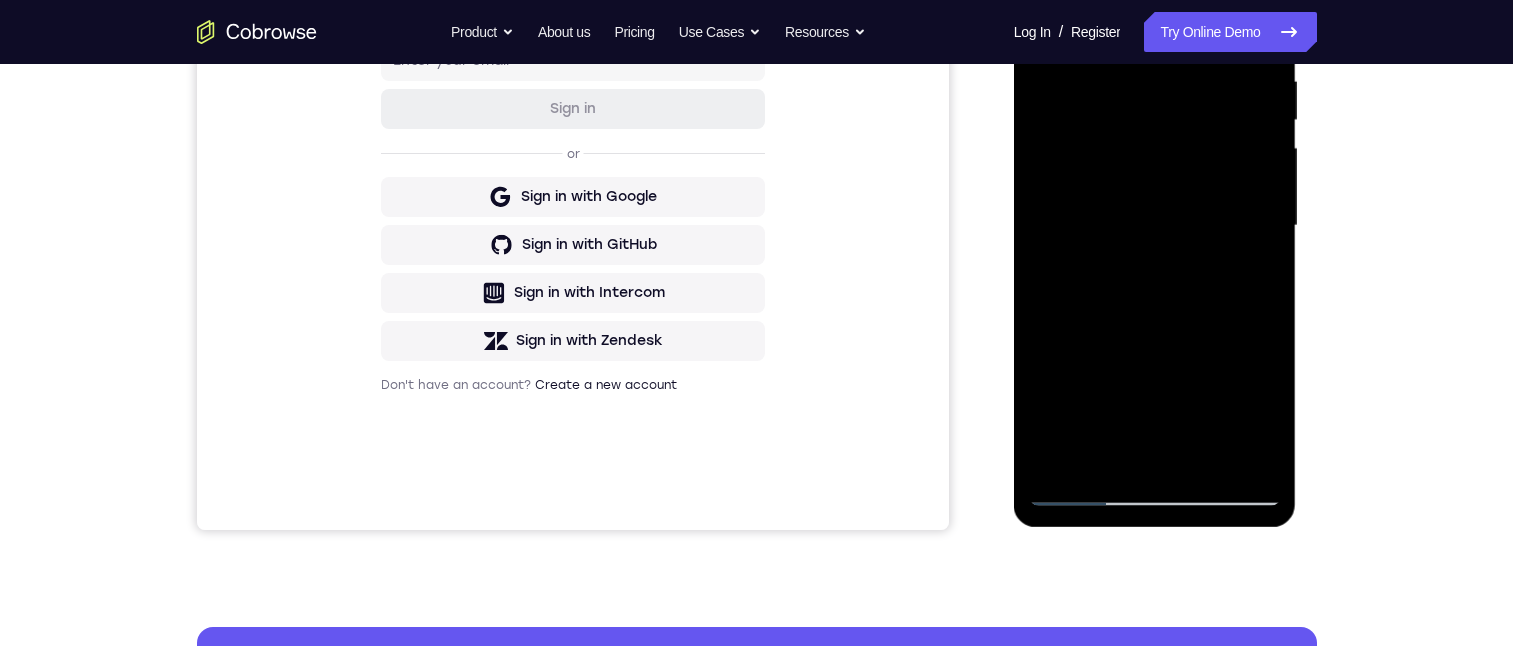 click at bounding box center (1155, 226) 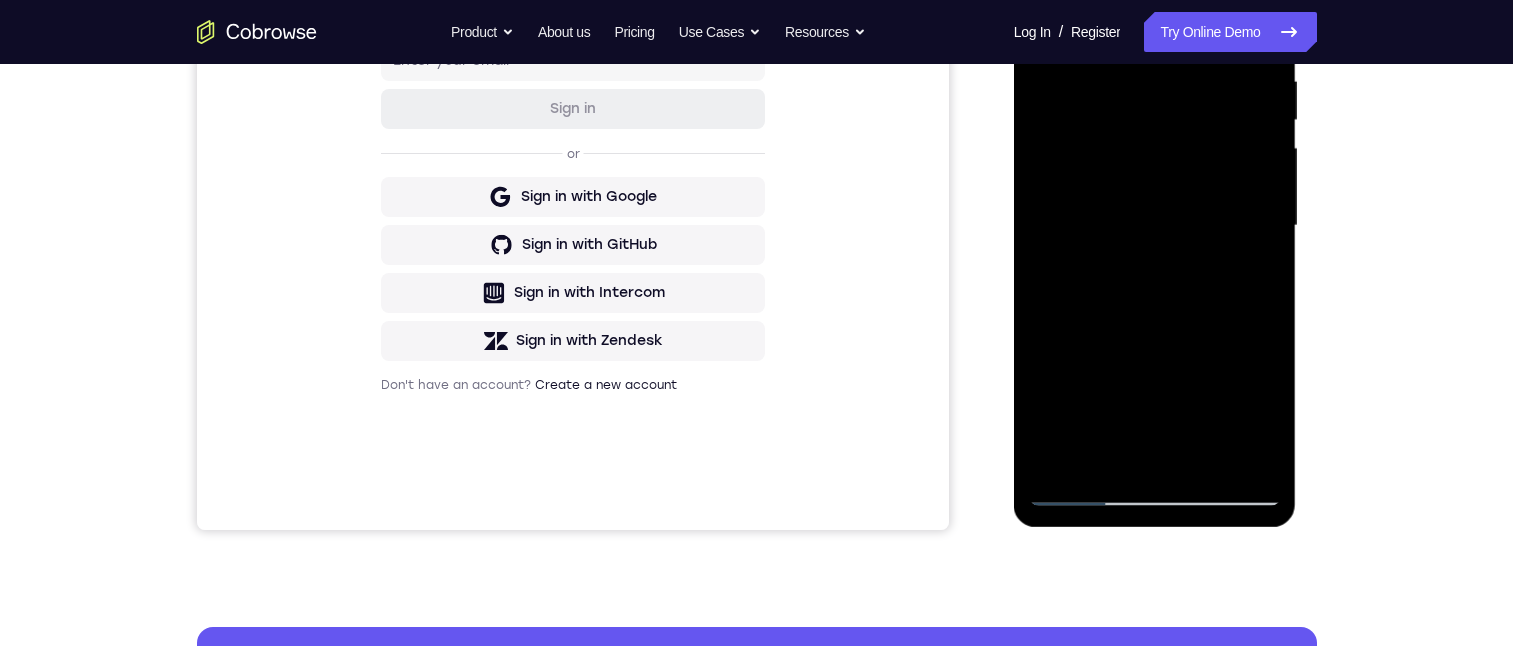 click at bounding box center (1155, 226) 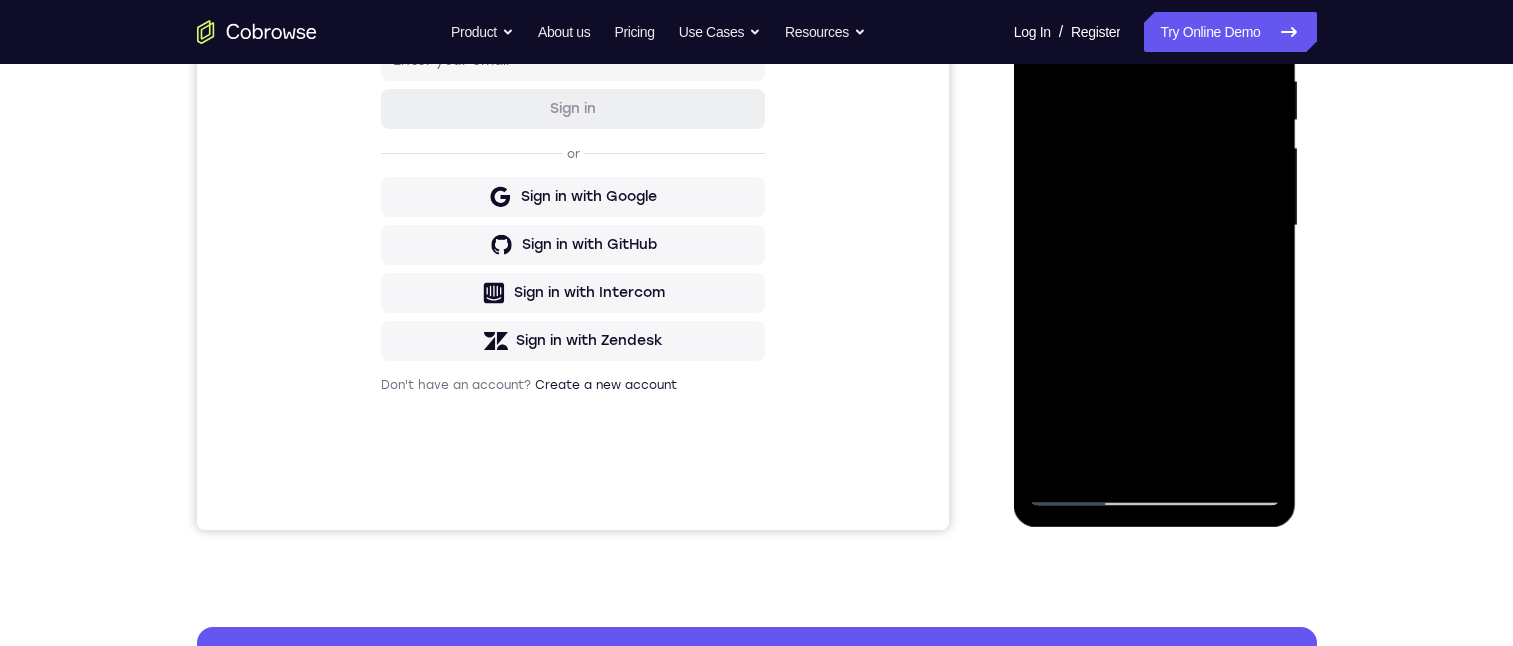 scroll, scrollTop: 200, scrollLeft: 0, axis: vertical 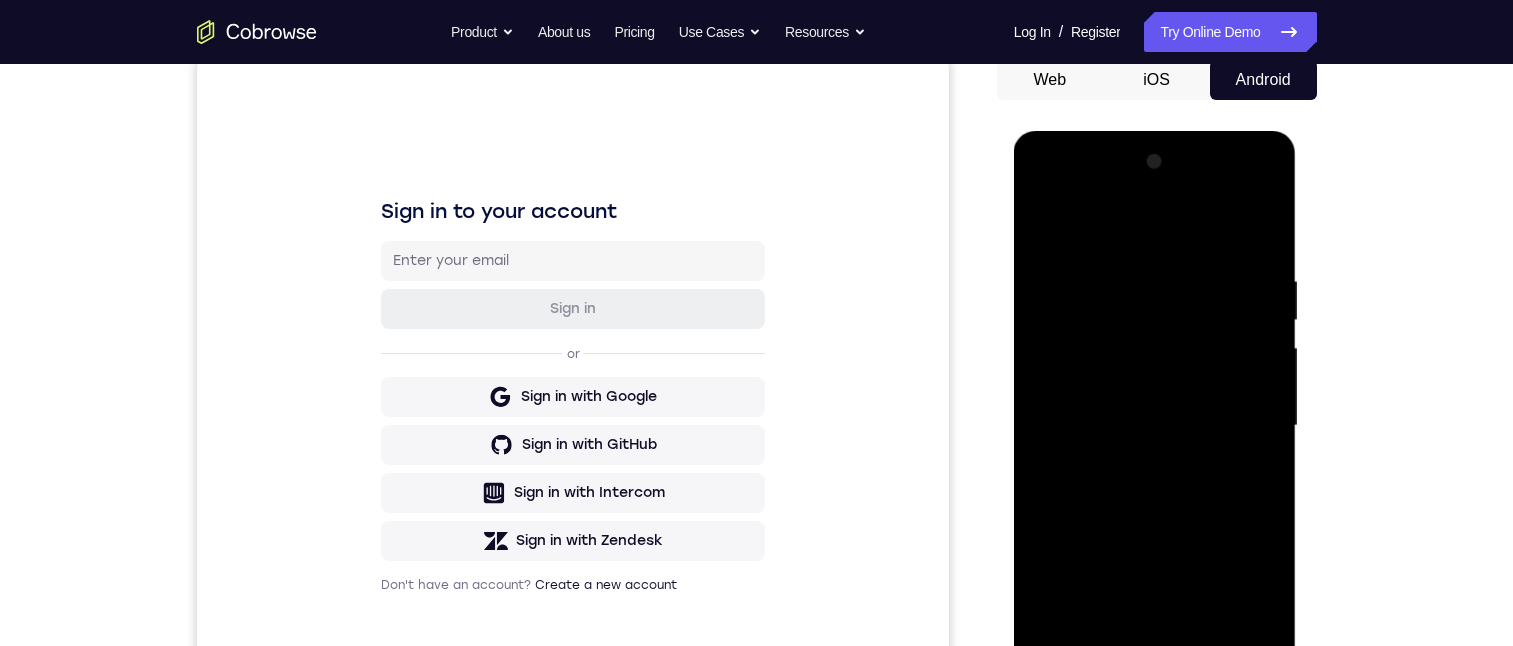 click at bounding box center (1155, 426) 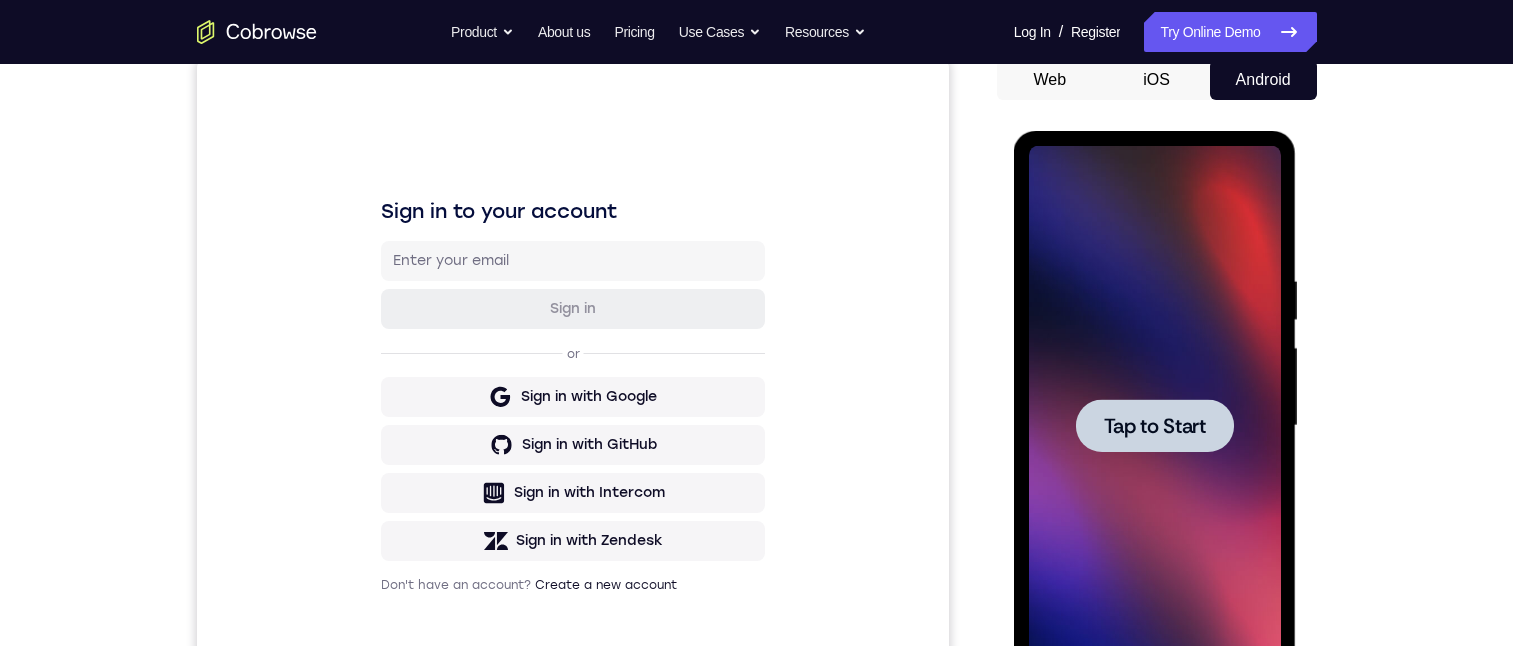 click on "Tap to Start" at bounding box center [1155, 426] 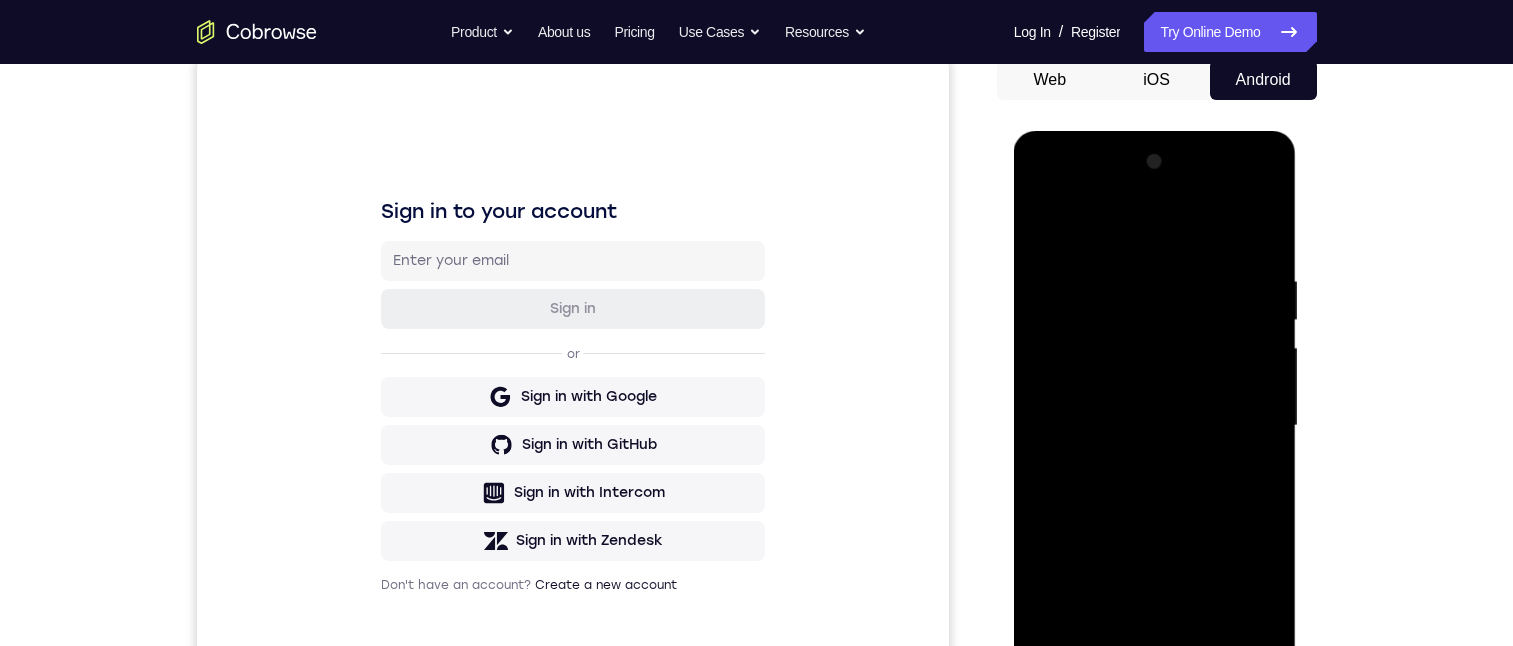 scroll, scrollTop: 291, scrollLeft: 0, axis: vertical 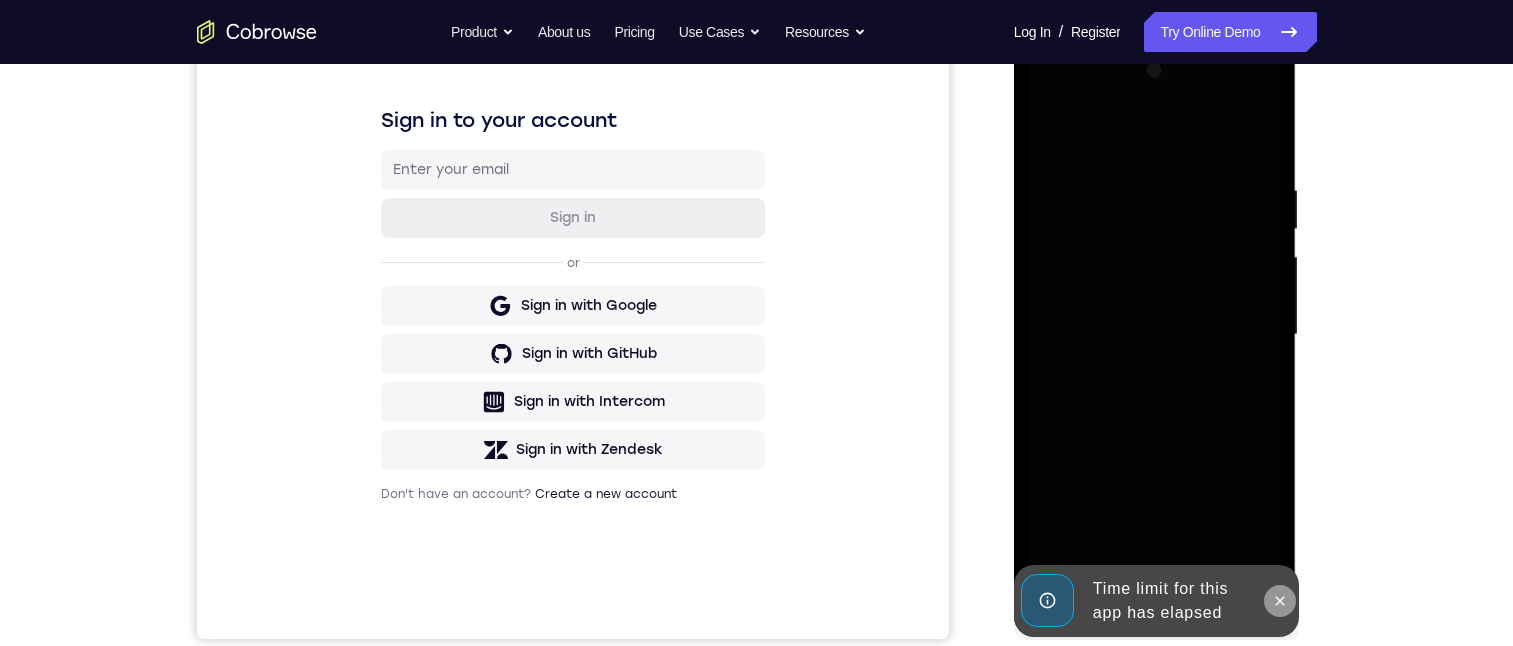 click 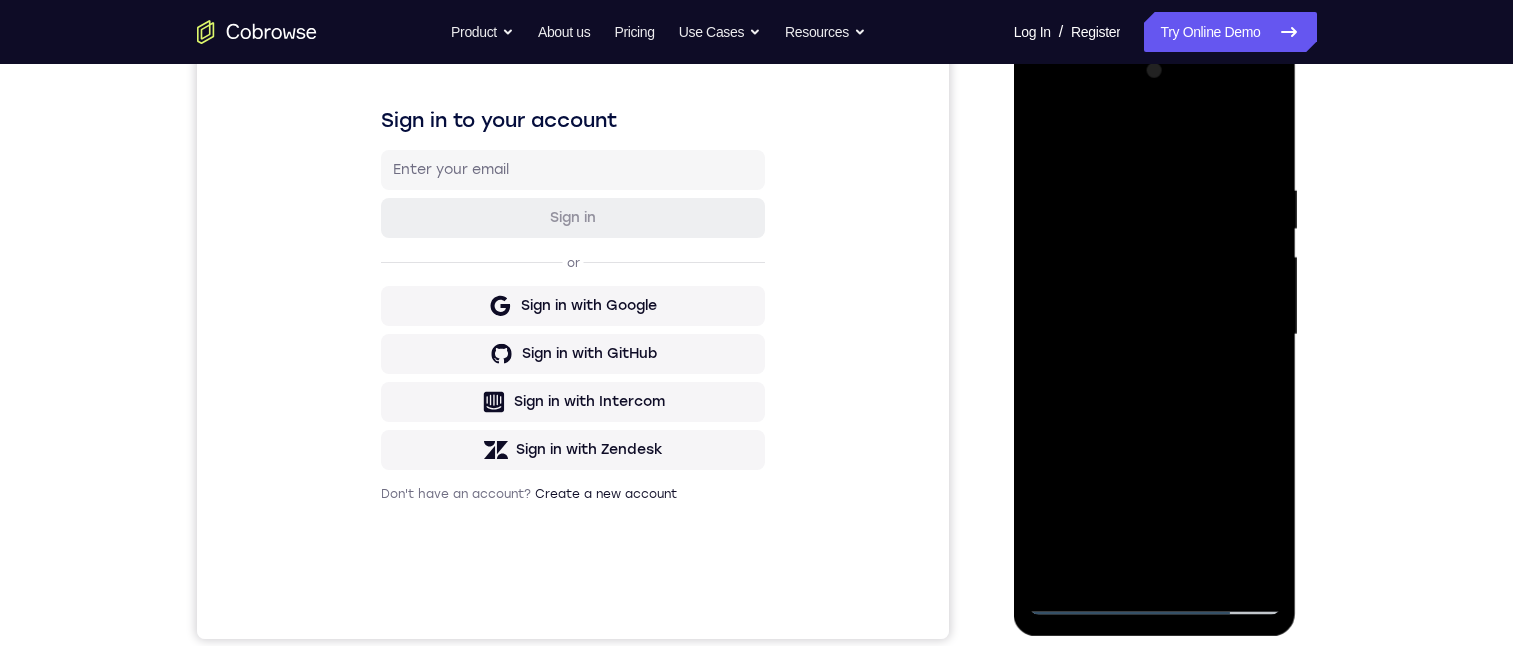 click at bounding box center [1155, 335] 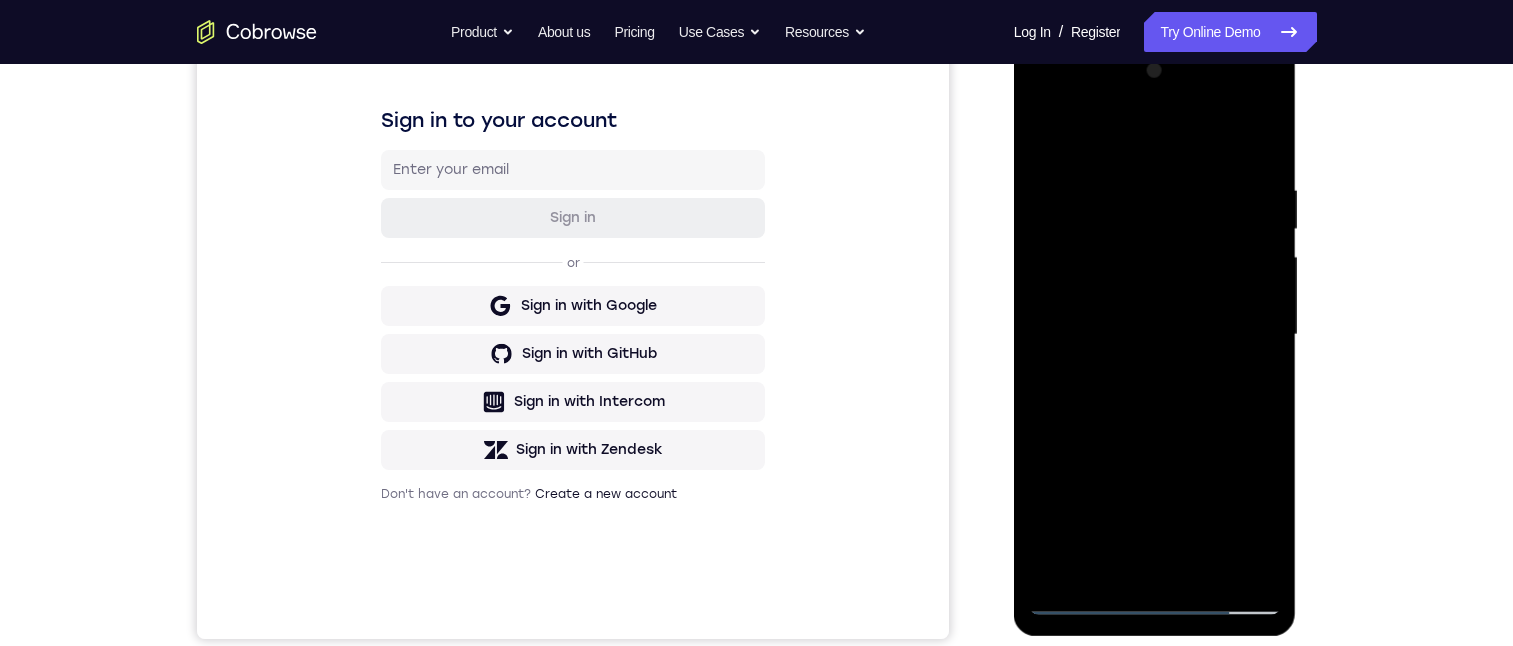 click at bounding box center [1155, 335] 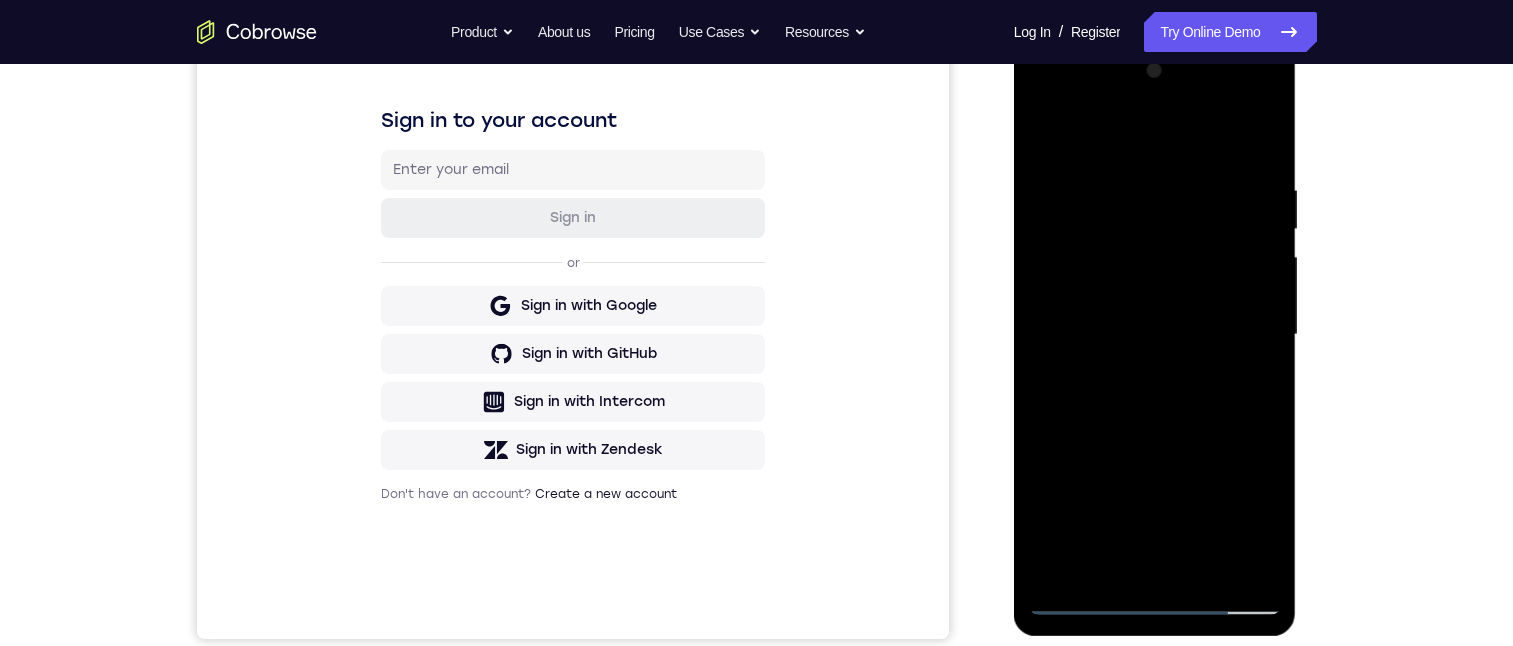 click at bounding box center [1155, 335] 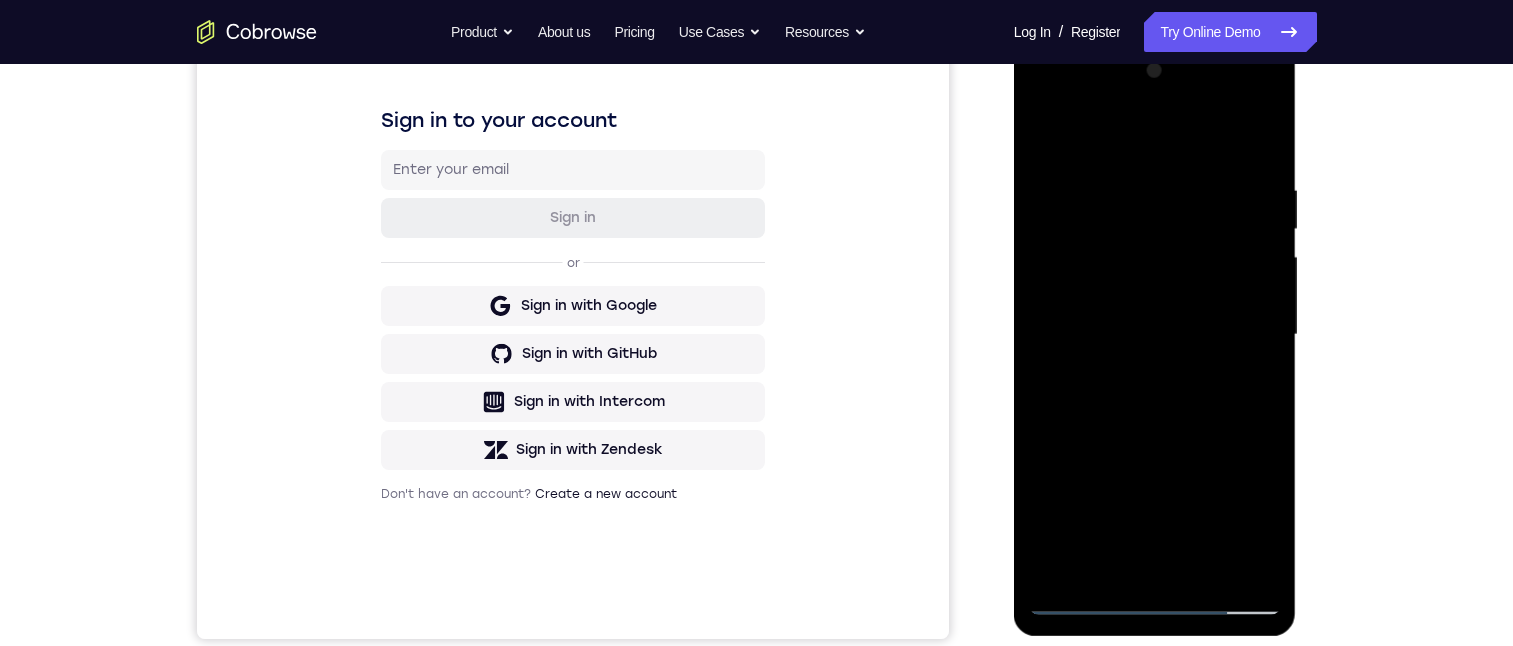 scroll, scrollTop: 400, scrollLeft: 0, axis: vertical 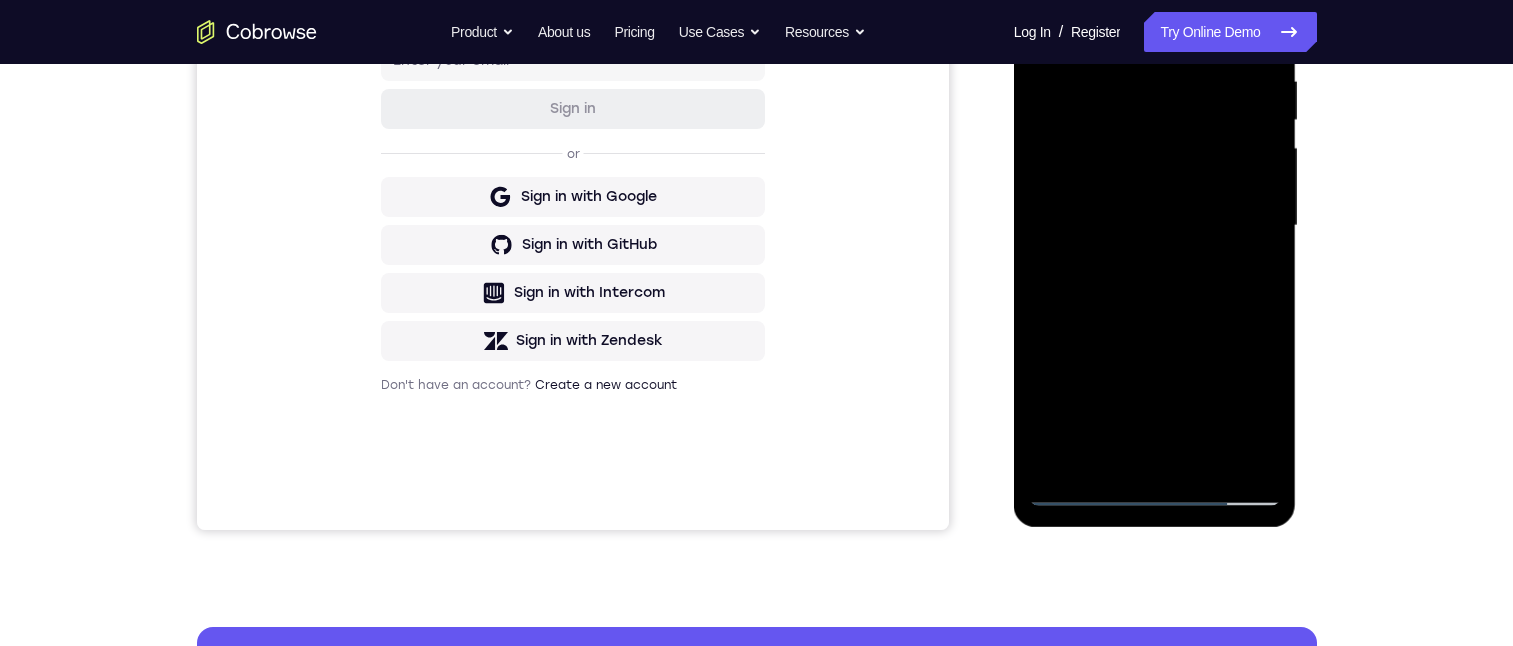 drag, startPoint x: 1324, startPoint y: 382, endPoint x: 1330, endPoint y: 321, distance: 61.294373 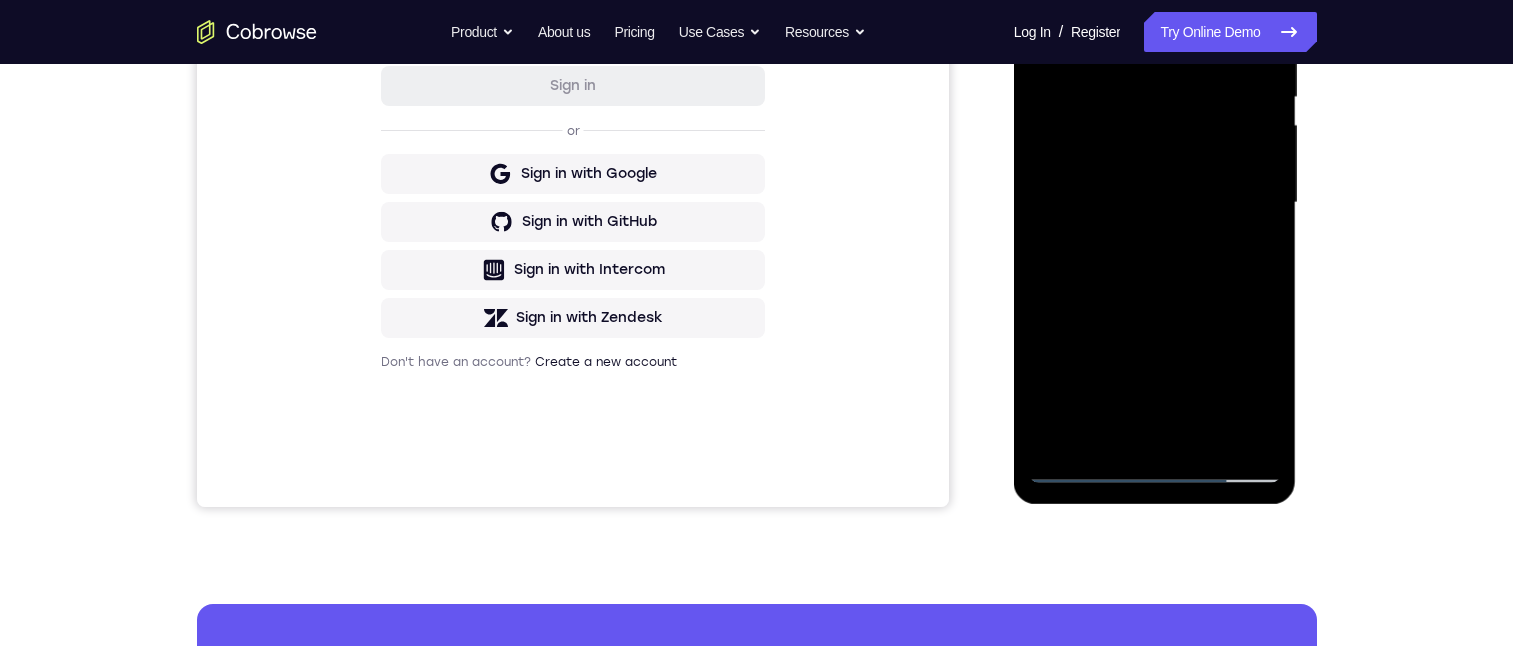 scroll, scrollTop: 300, scrollLeft: 0, axis: vertical 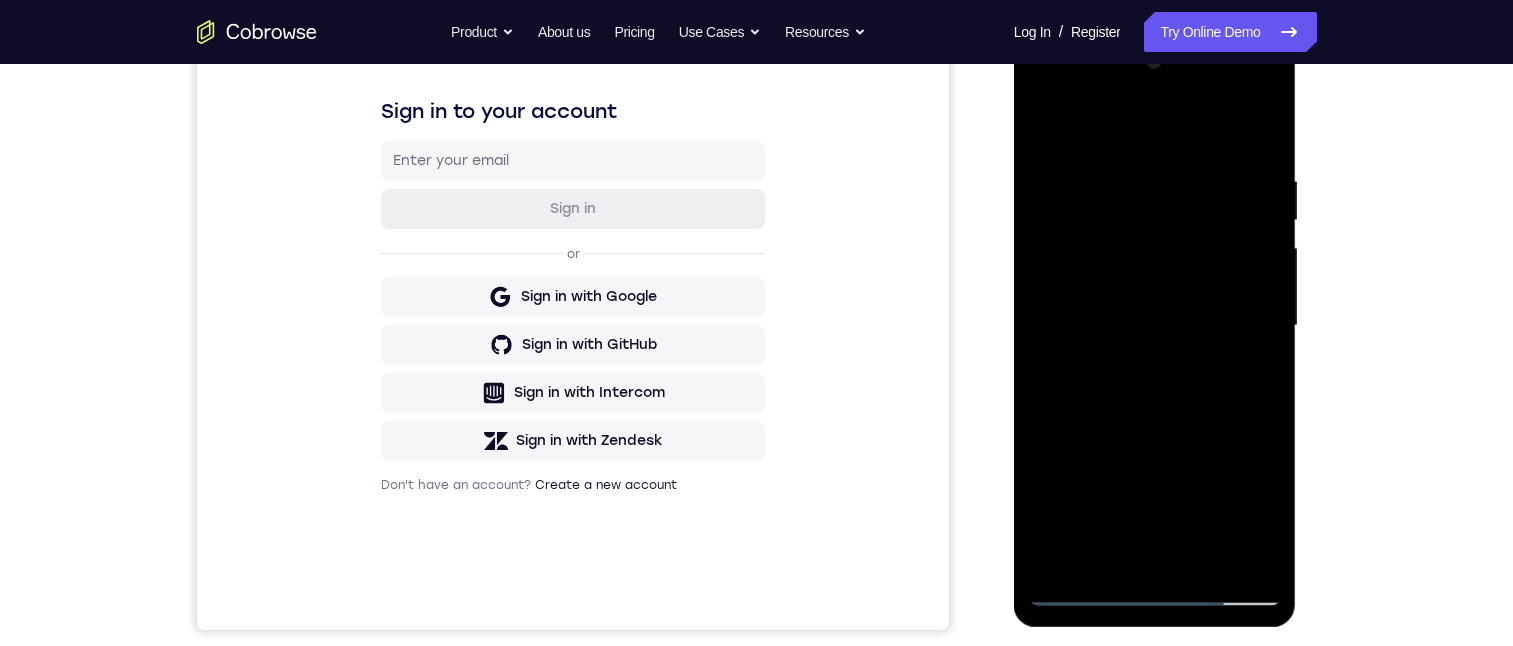 click at bounding box center (1155, 326) 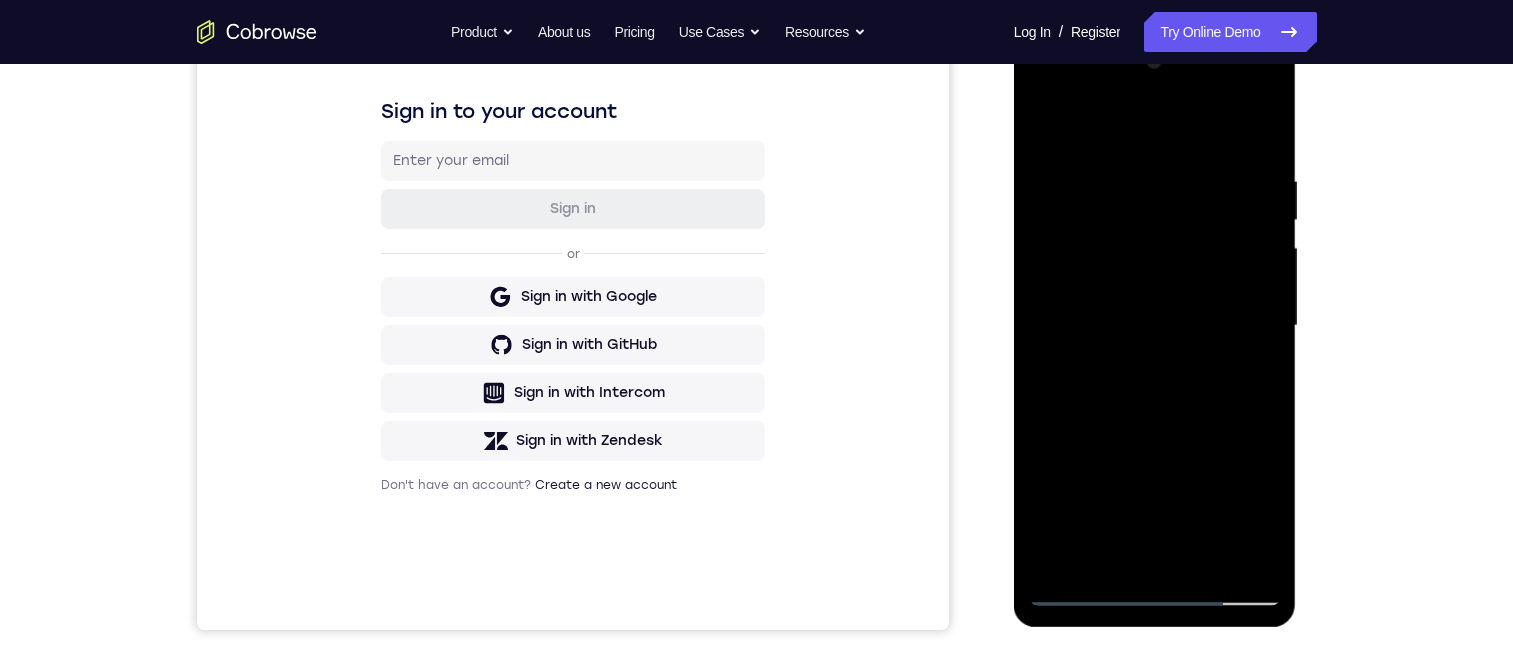 click at bounding box center (1155, 326) 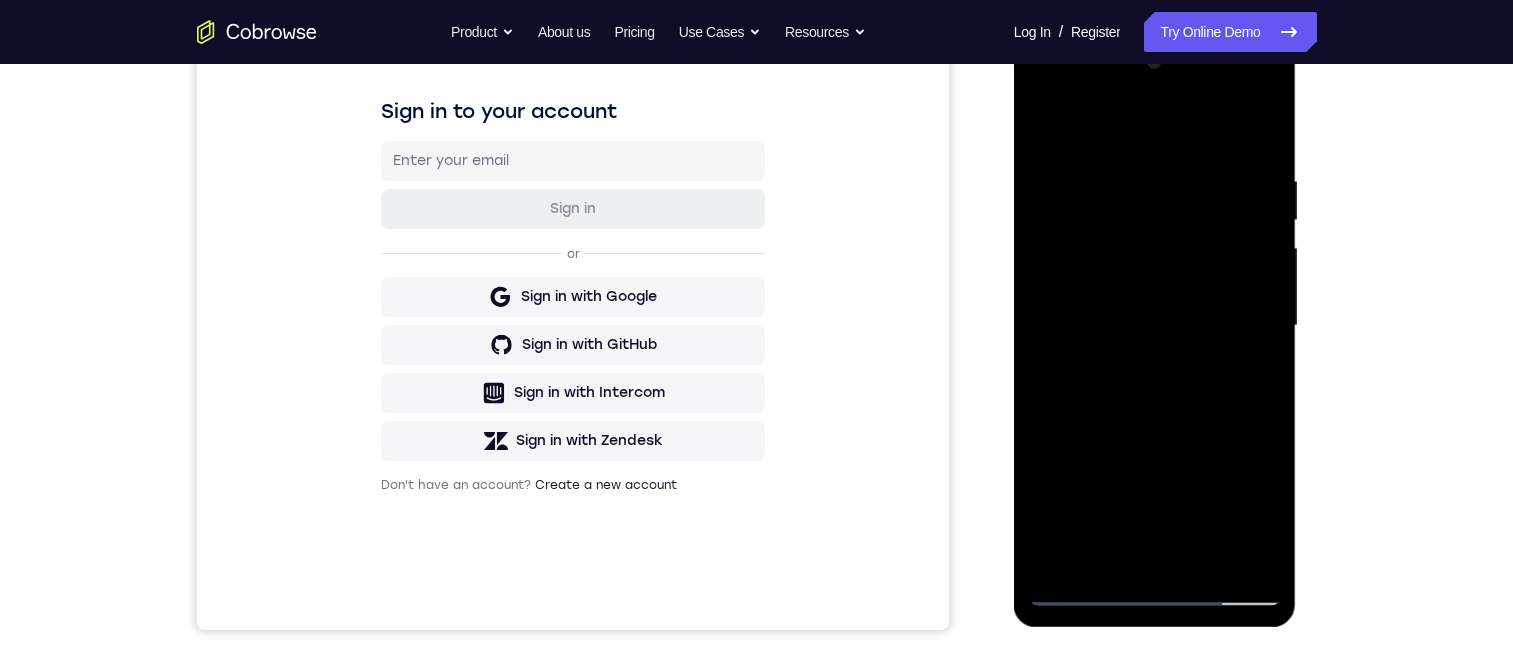 click at bounding box center (1155, 326) 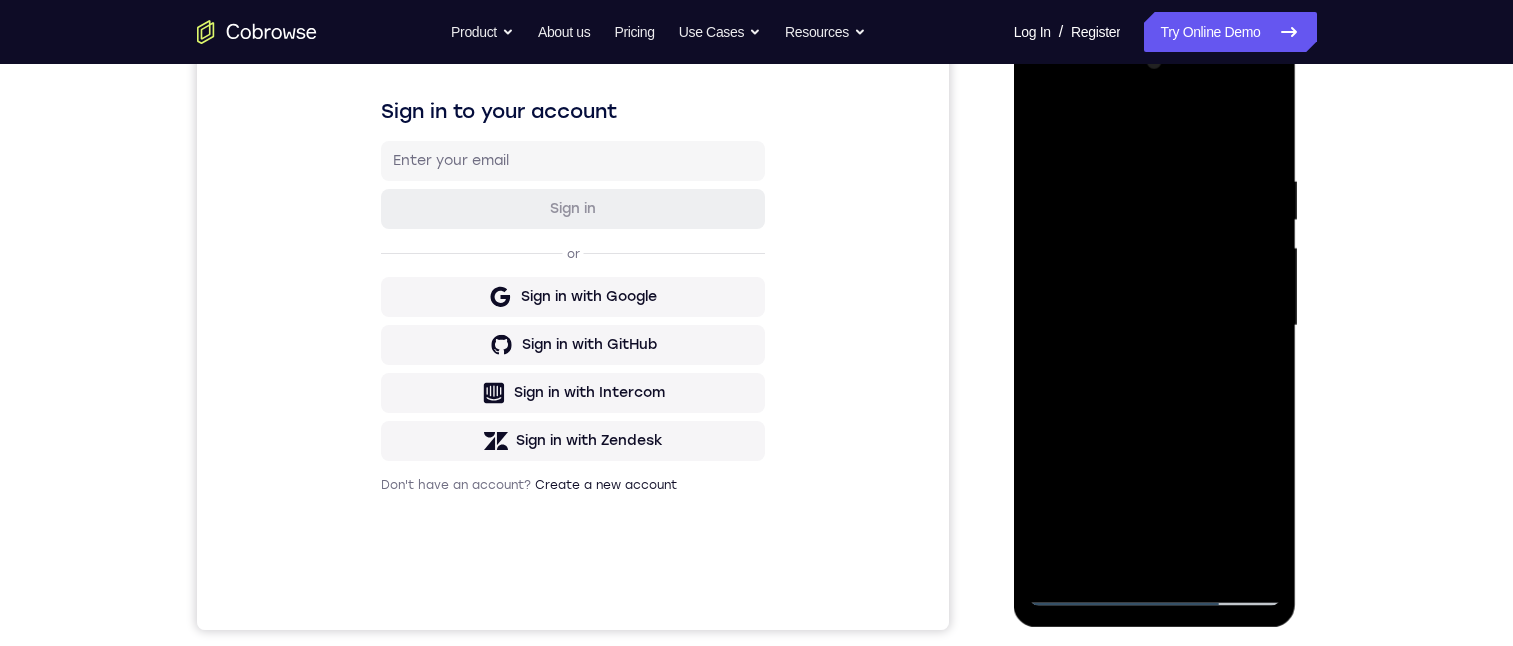 click at bounding box center [1155, 326] 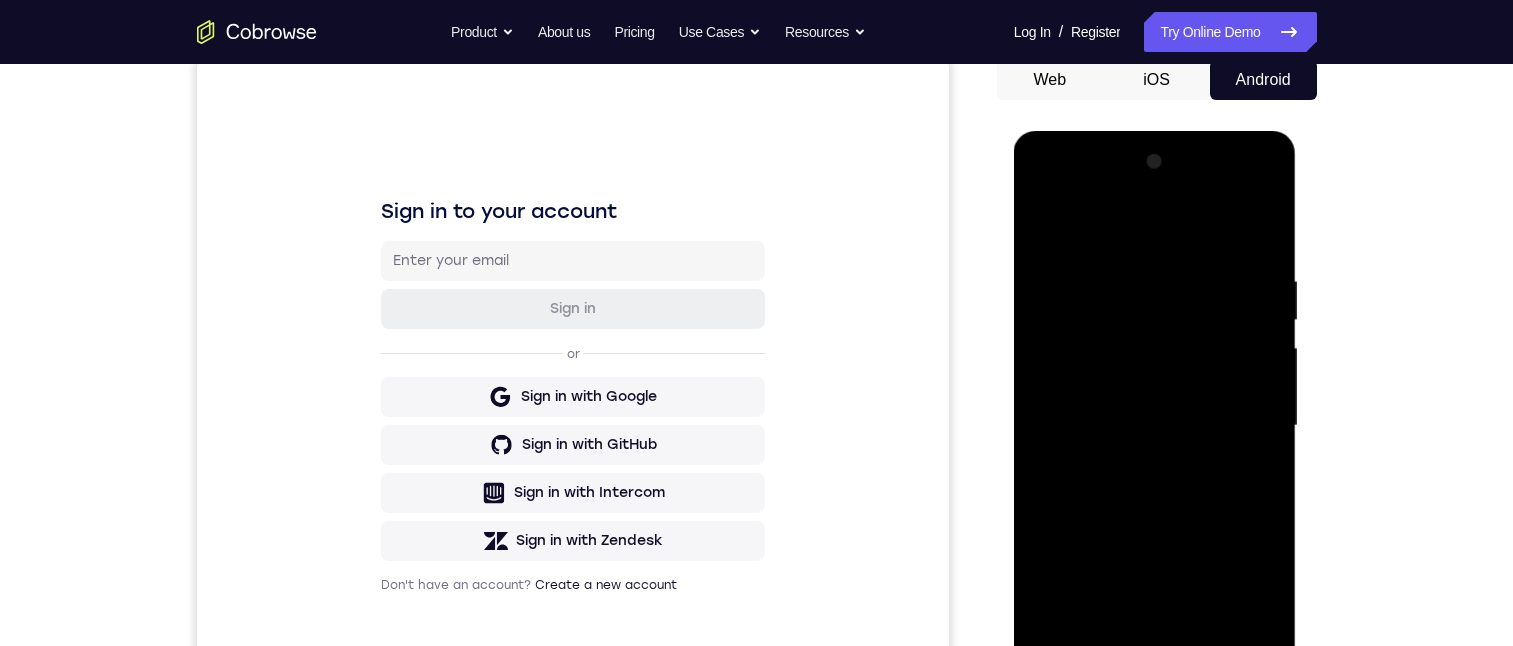 click at bounding box center [1155, 426] 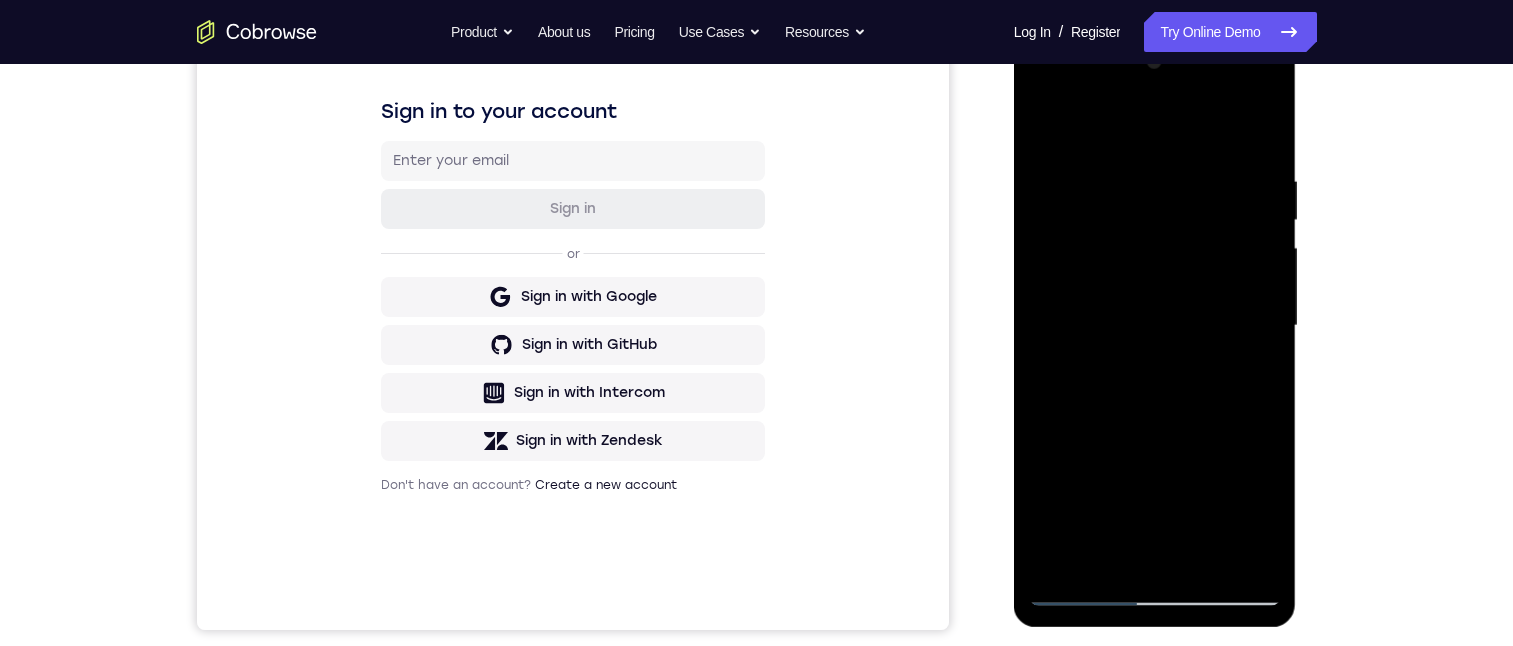 click at bounding box center [1155, 326] 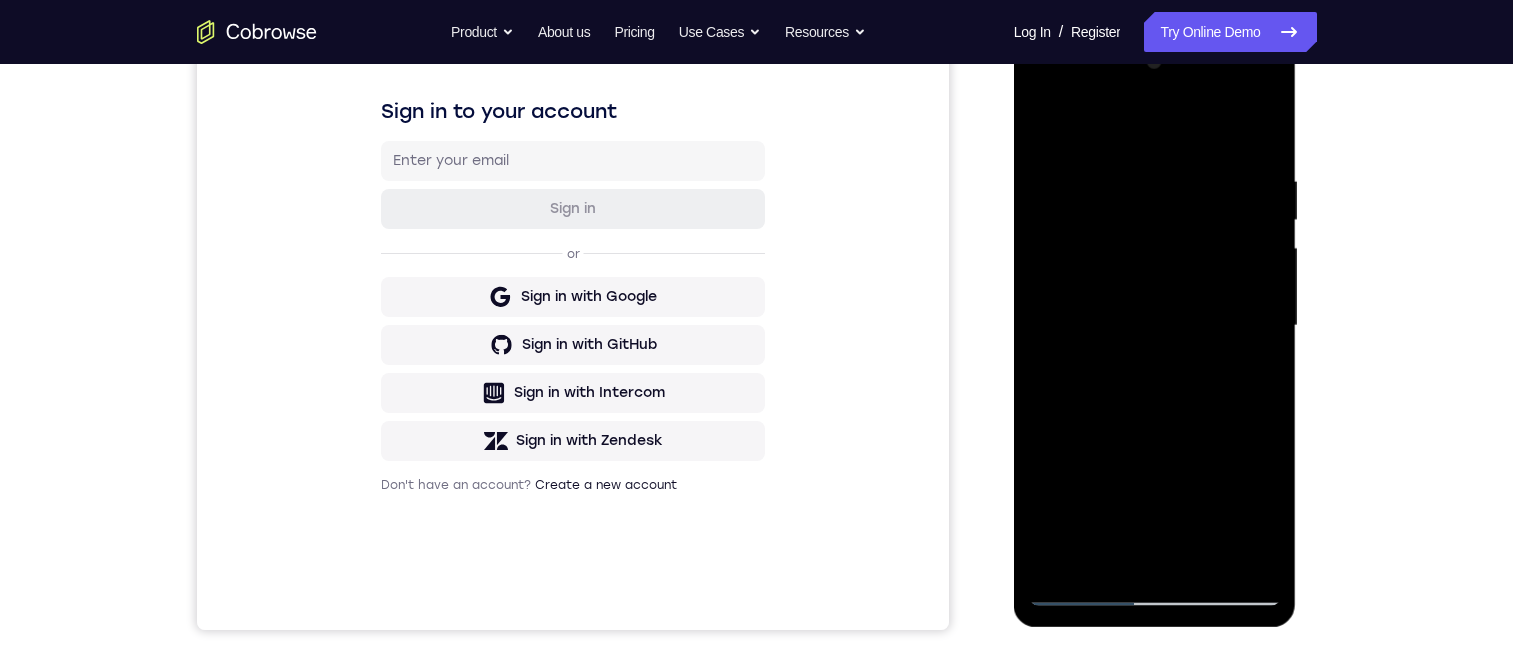 click at bounding box center [1155, 326] 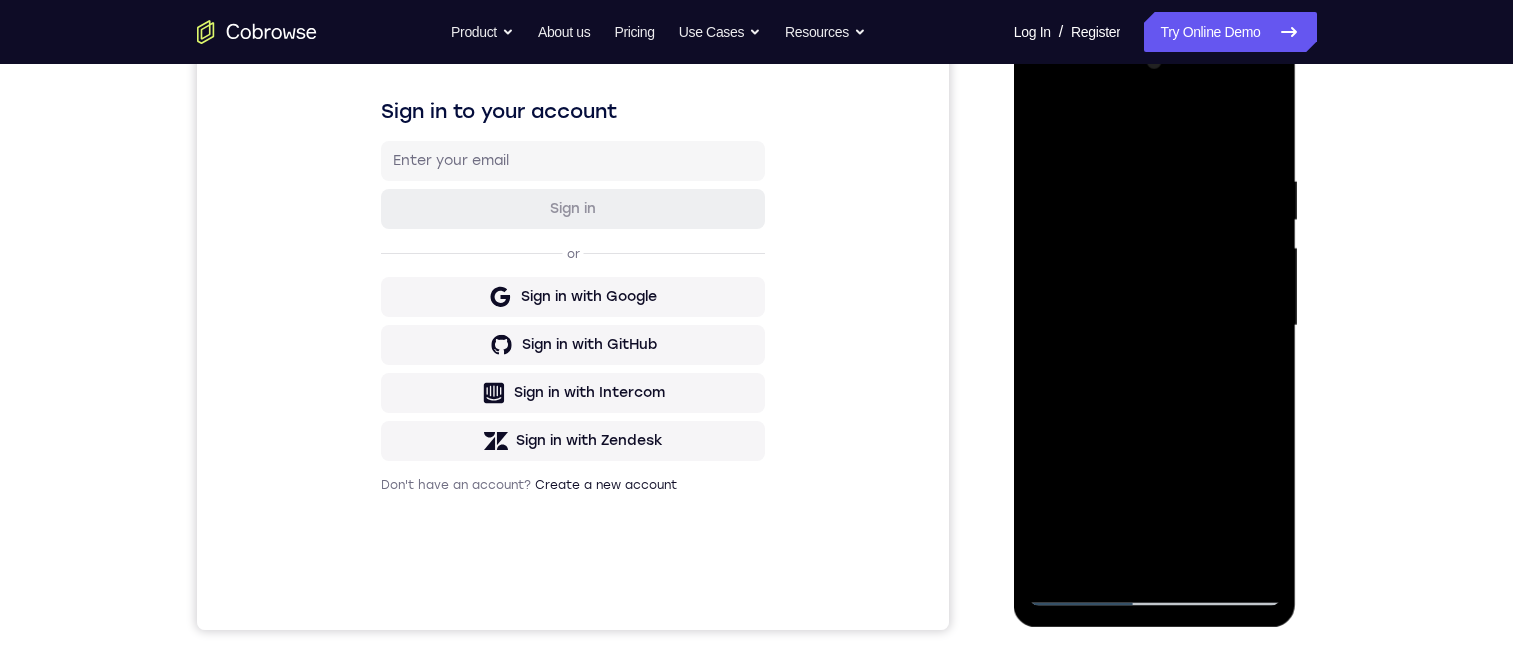 scroll, scrollTop: 400, scrollLeft: 0, axis: vertical 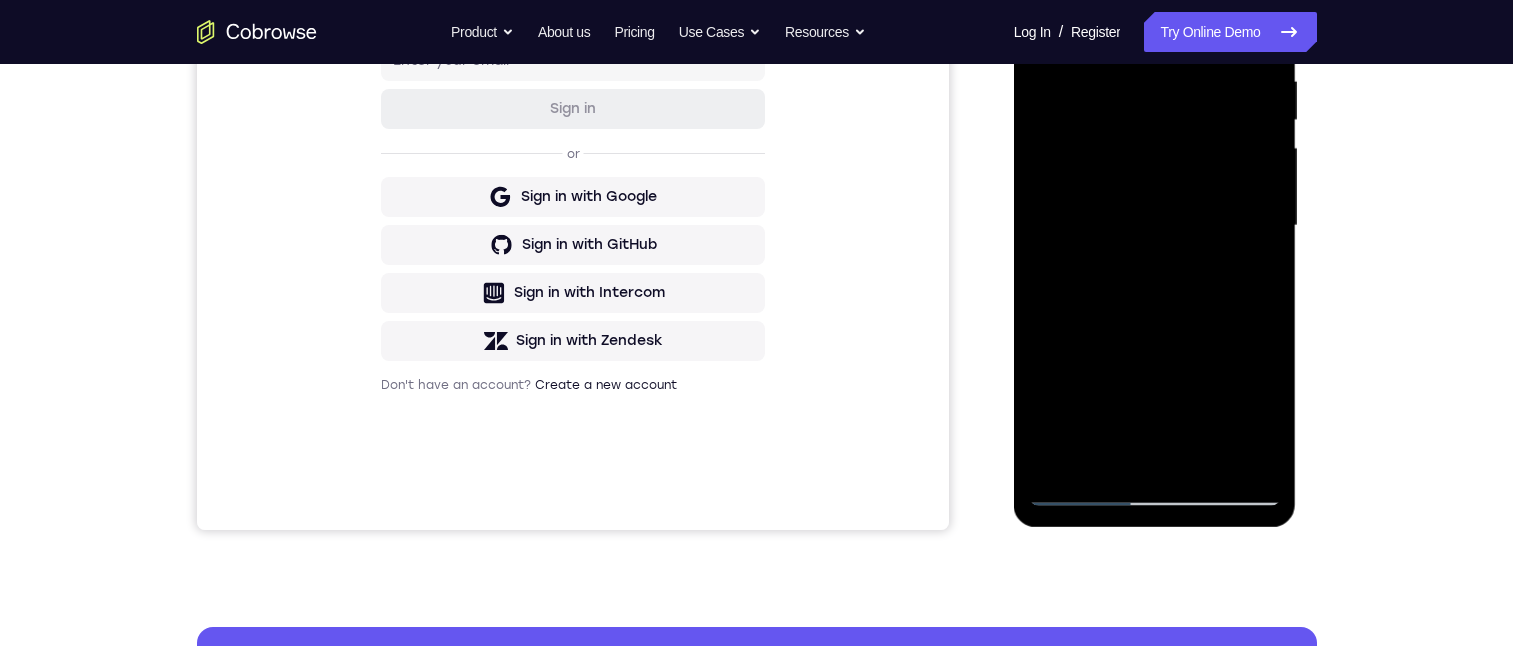 click at bounding box center [1155, 226] 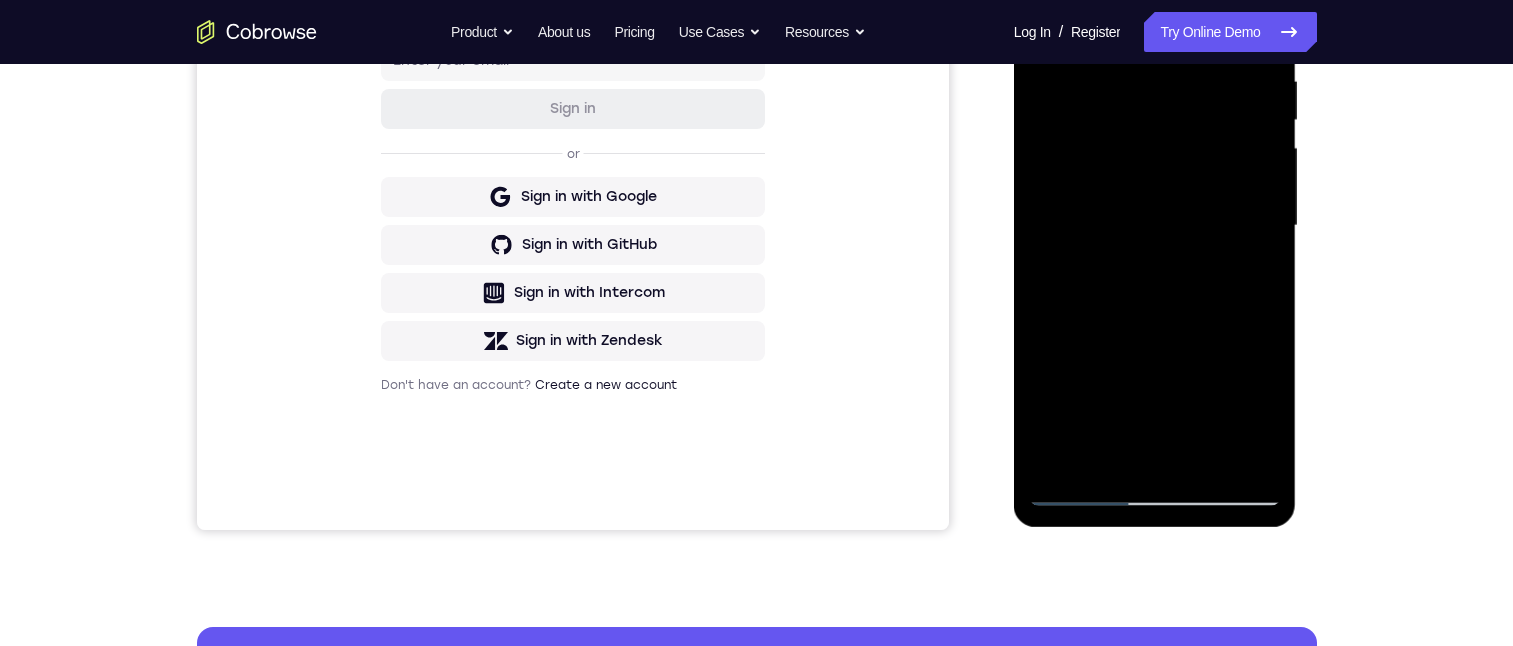 click at bounding box center (1155, 226) 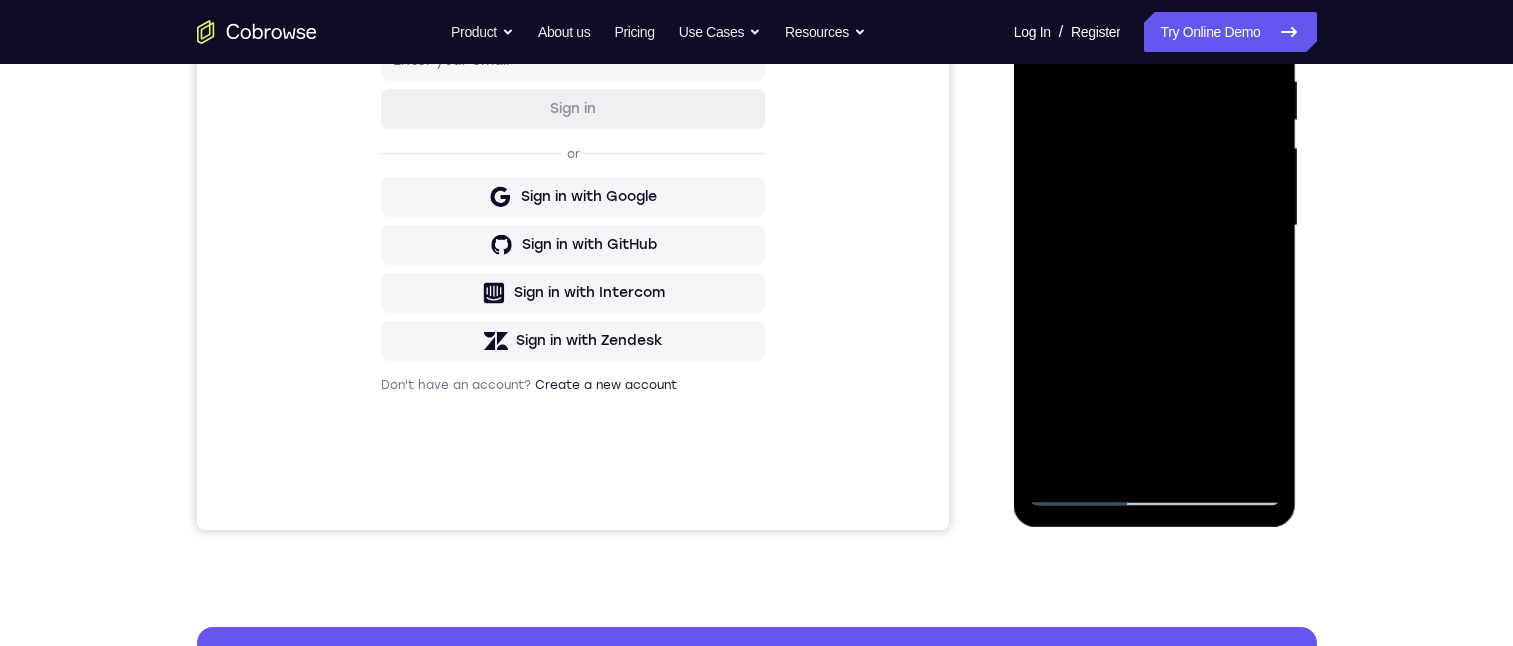click at bounding box center (1155, 226) 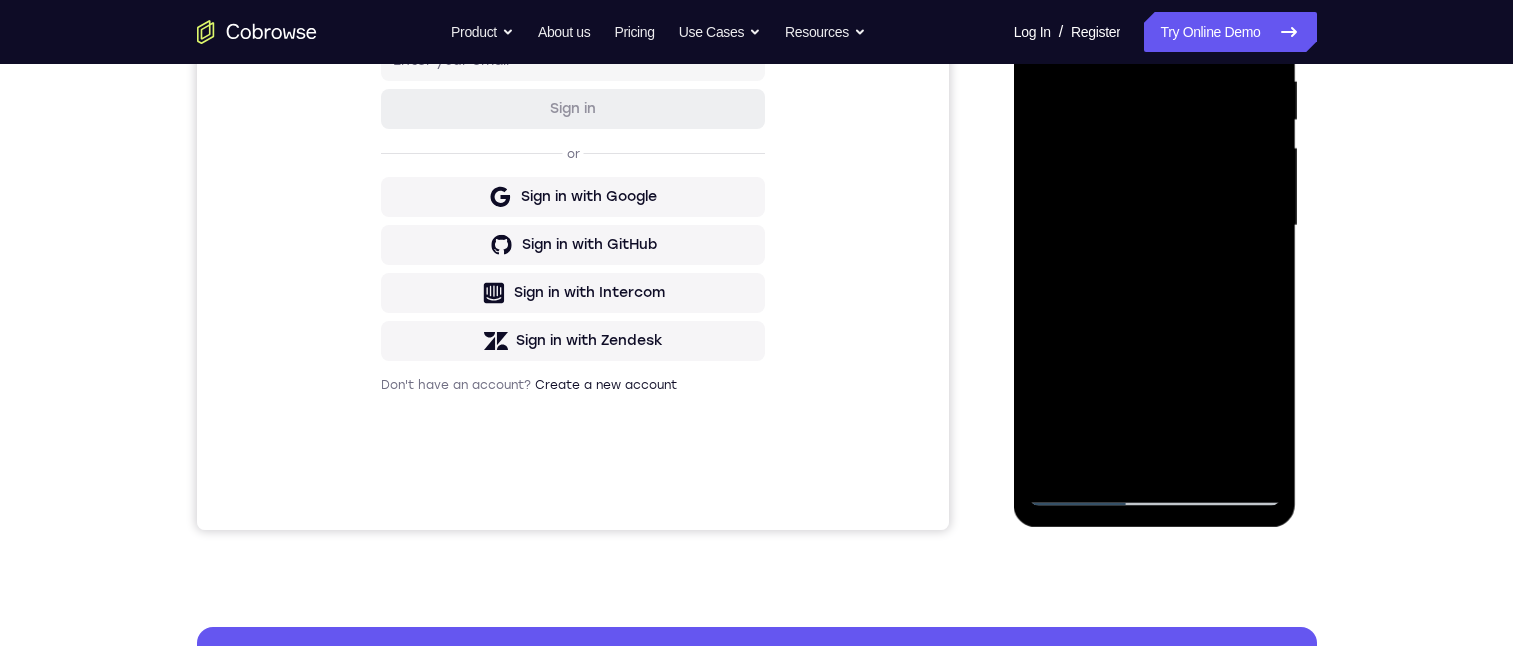 click at bounding box center (1155, 226) 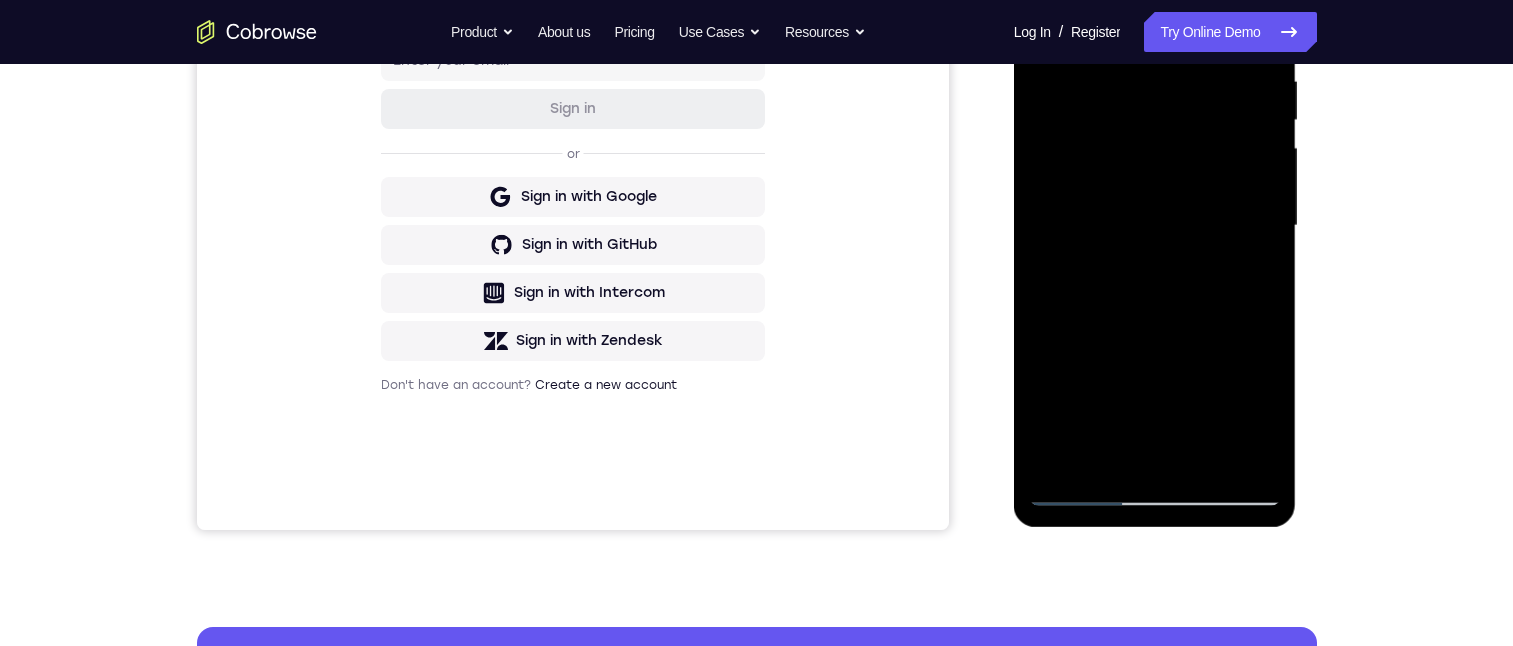 click at bounding box center (1155, 226) 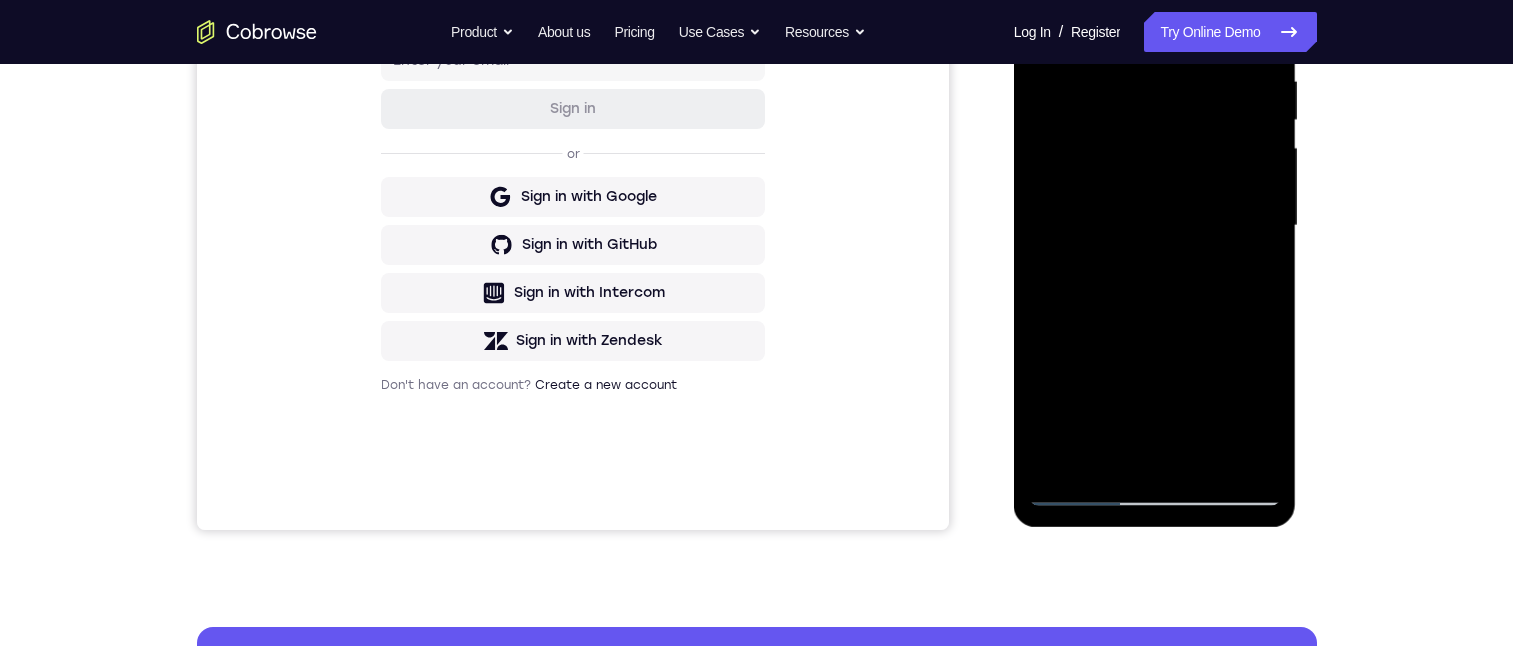 click at bounding box center [1155, 226] 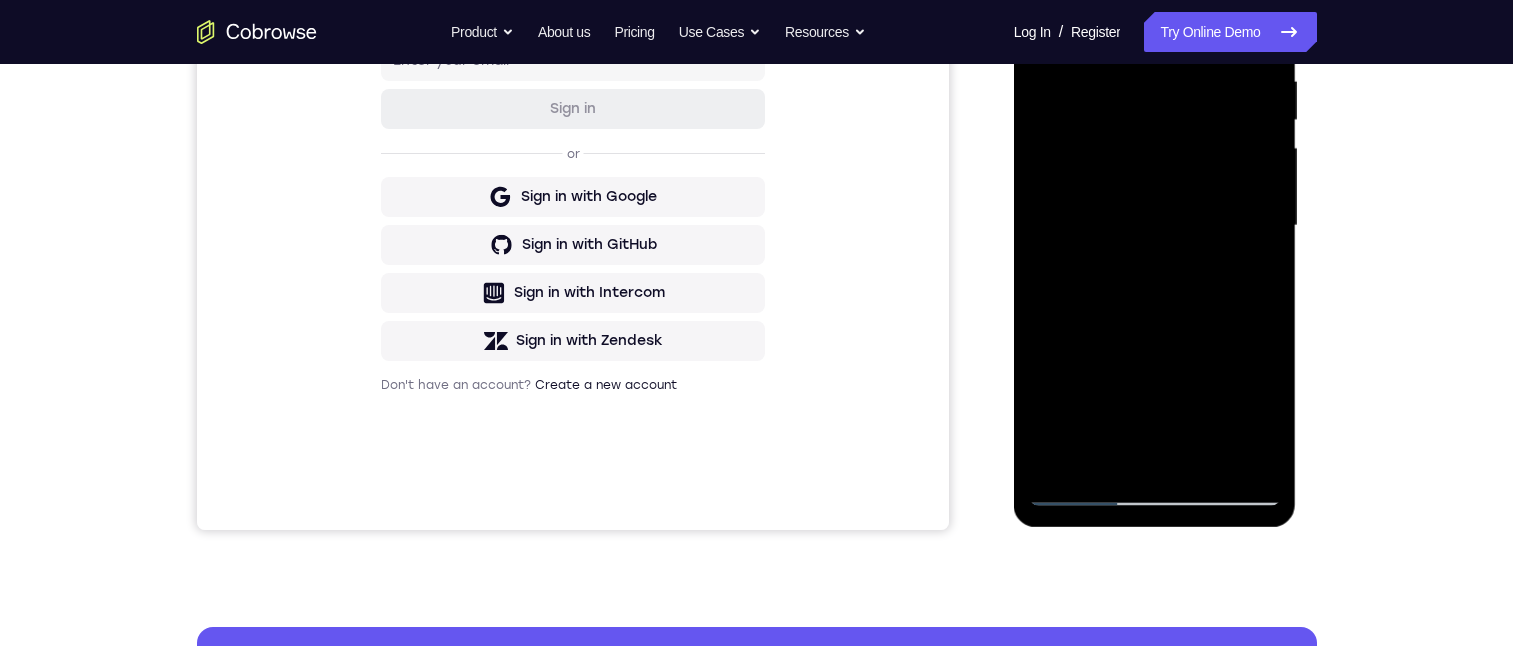 click at bounding box center (1155, 226) 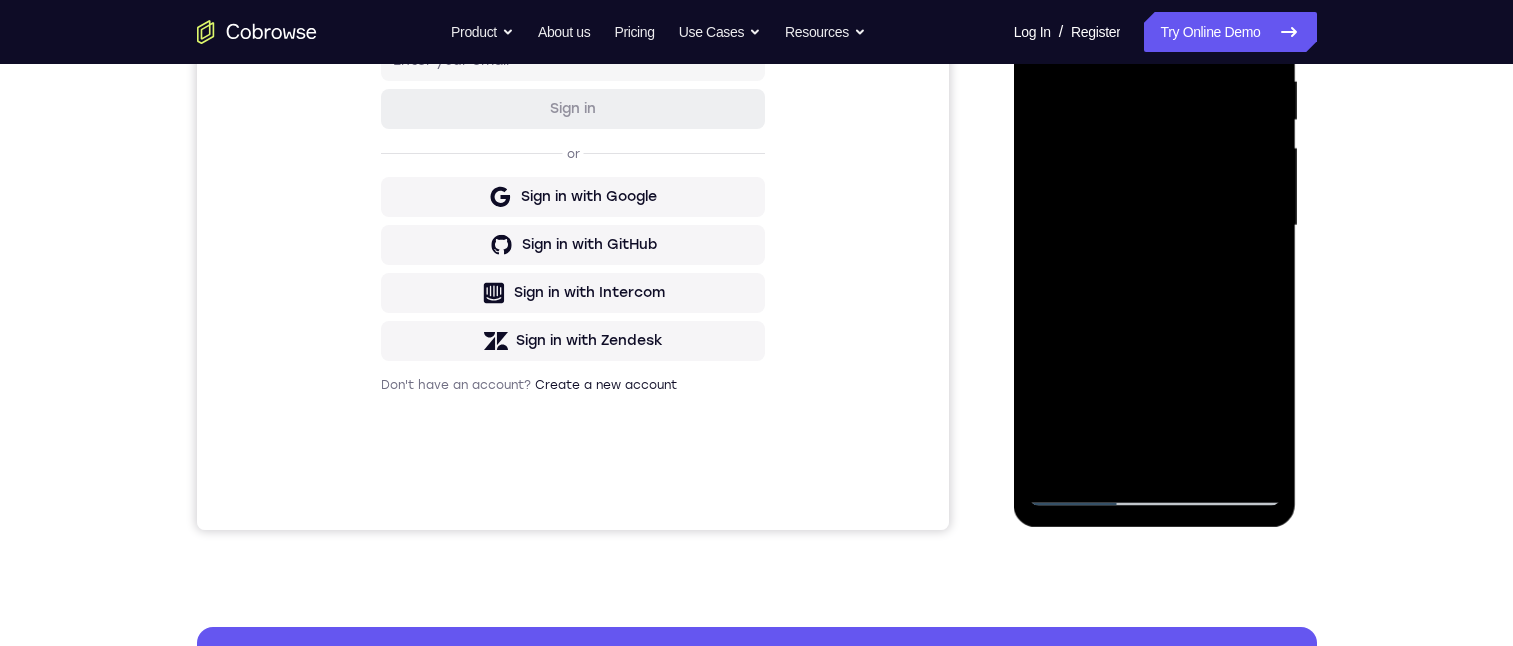 click at bounding box center [1155, 226] 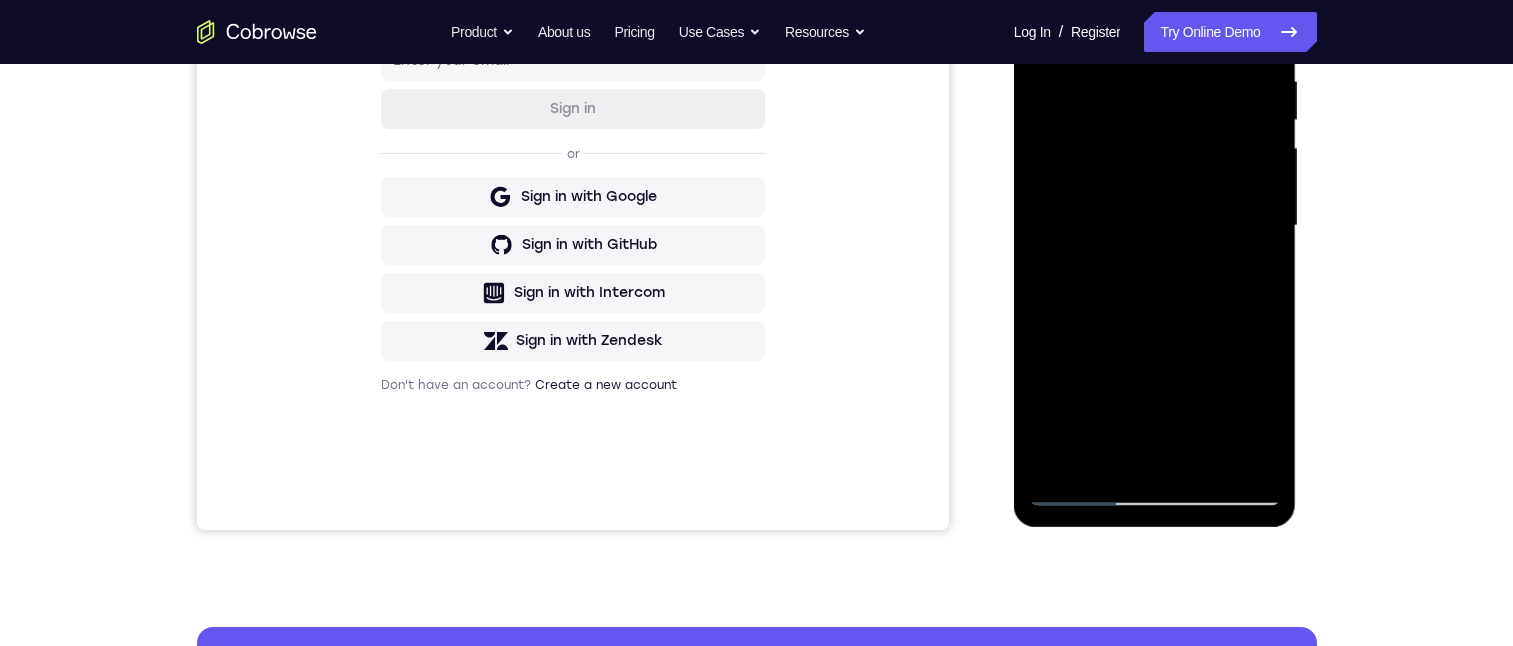 click at bounding box center [1155, 226] 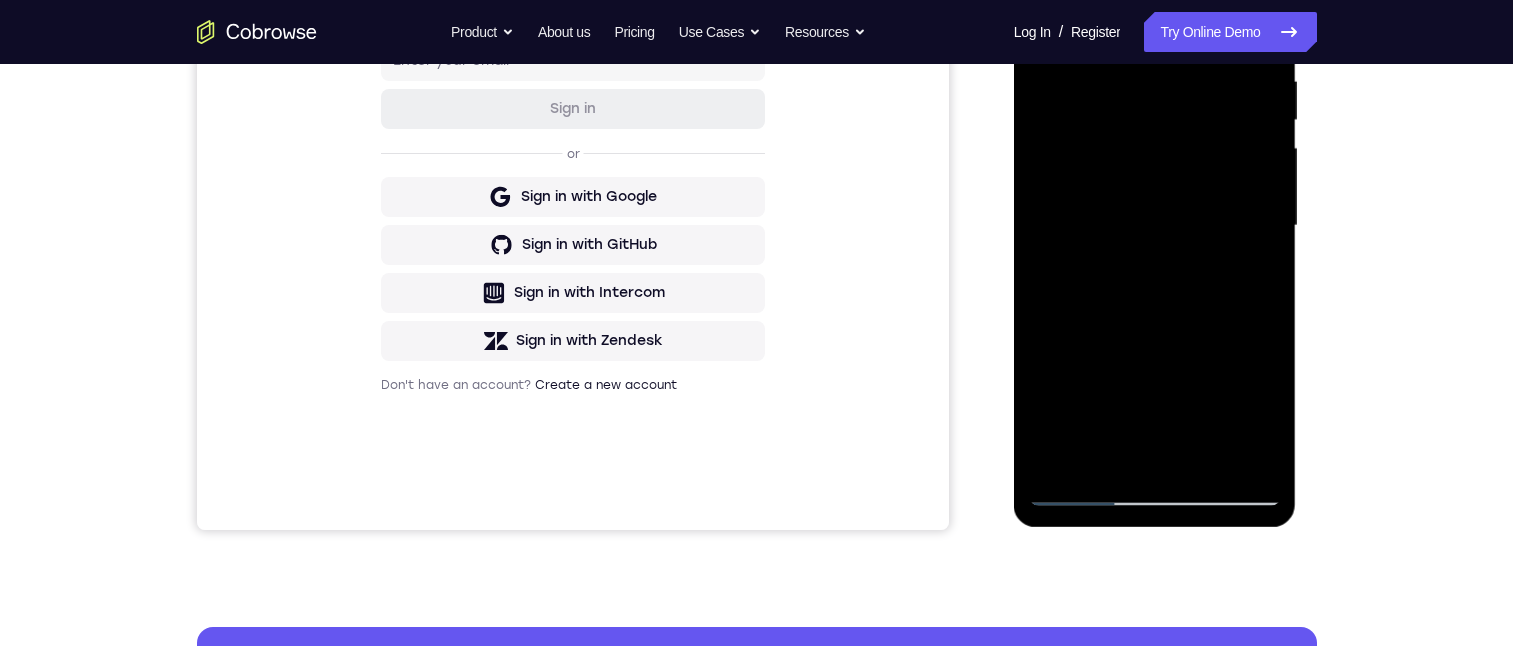click at bounding box center (1155, 226) 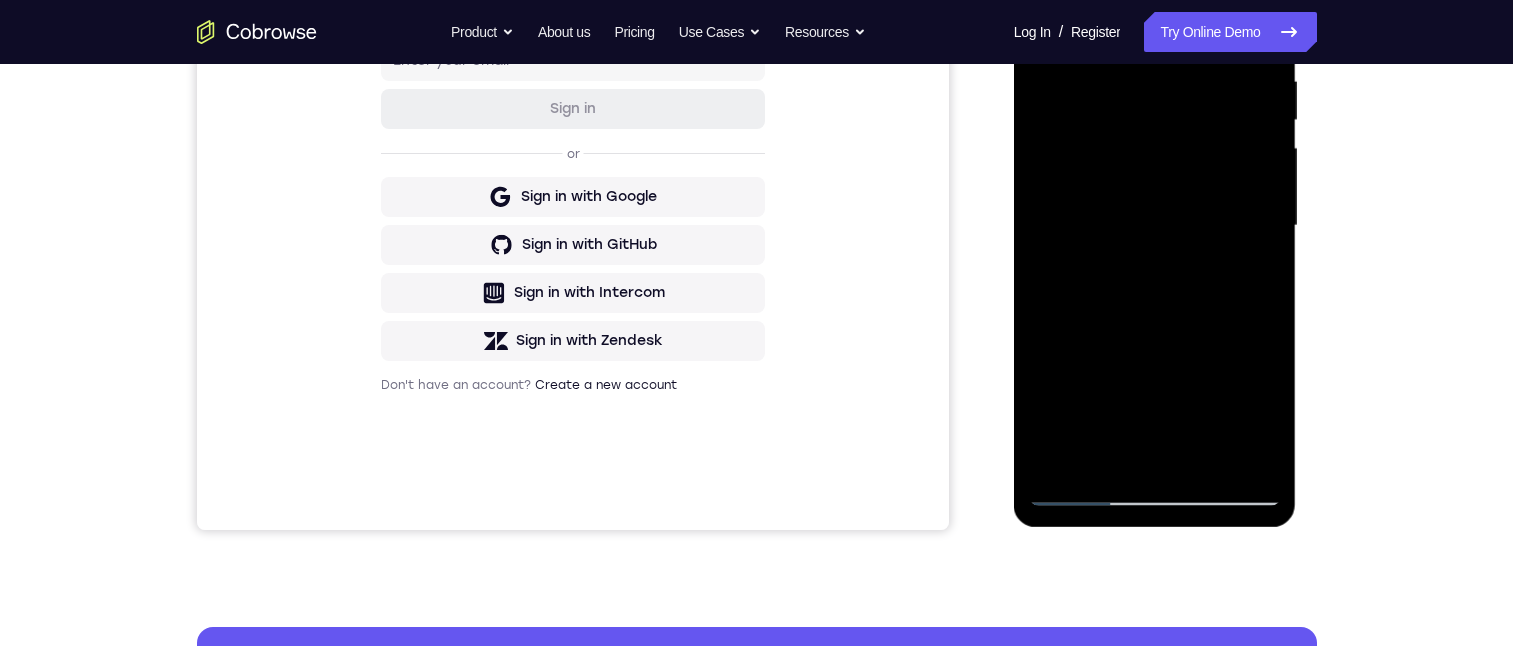 click at bounding box center (1155, 226) 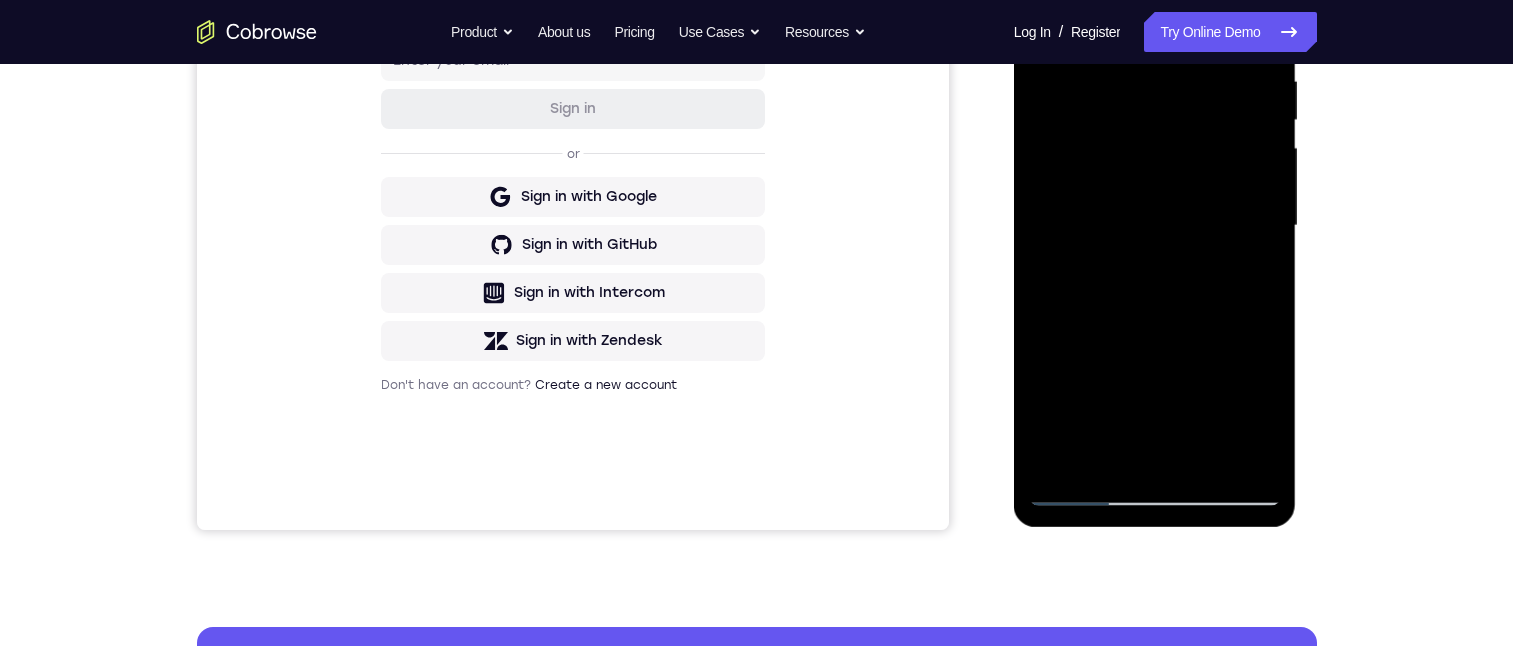 click at bounding box center [1155, 226] 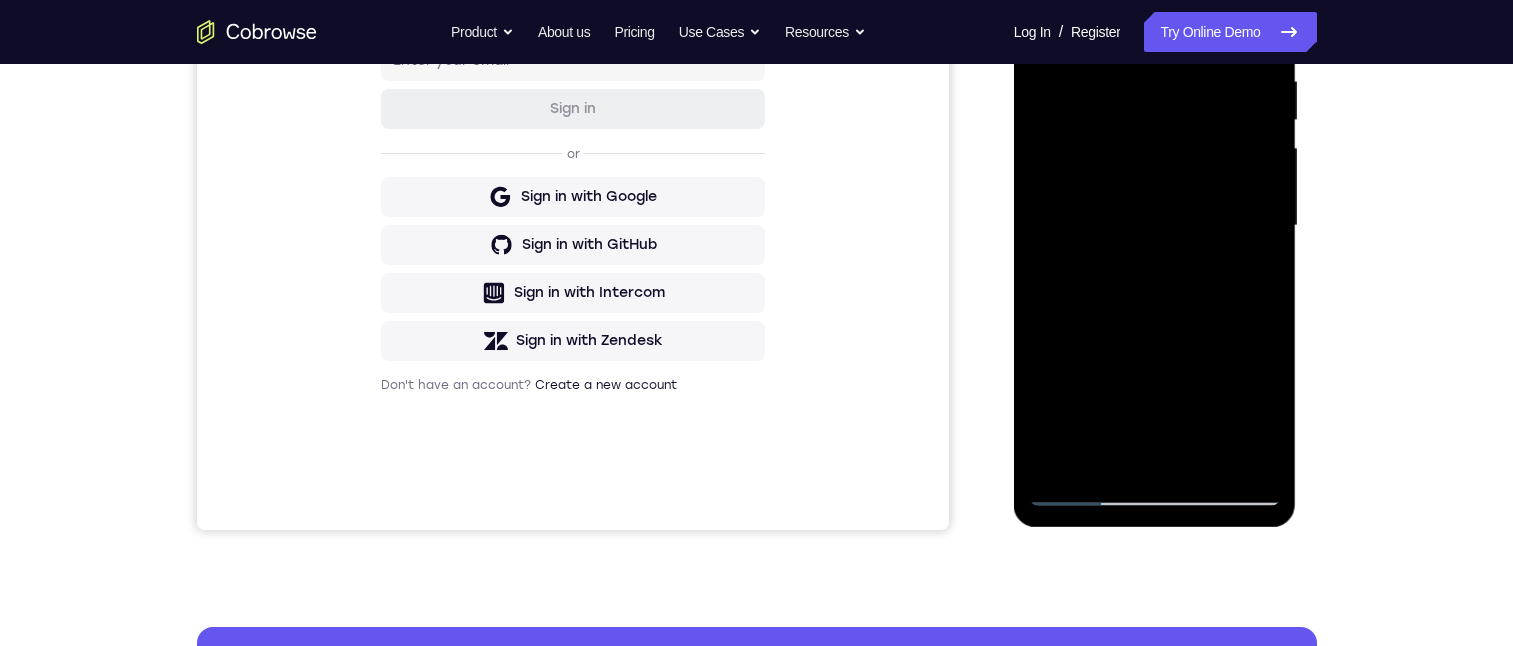click at bounding box center [1155, 226] 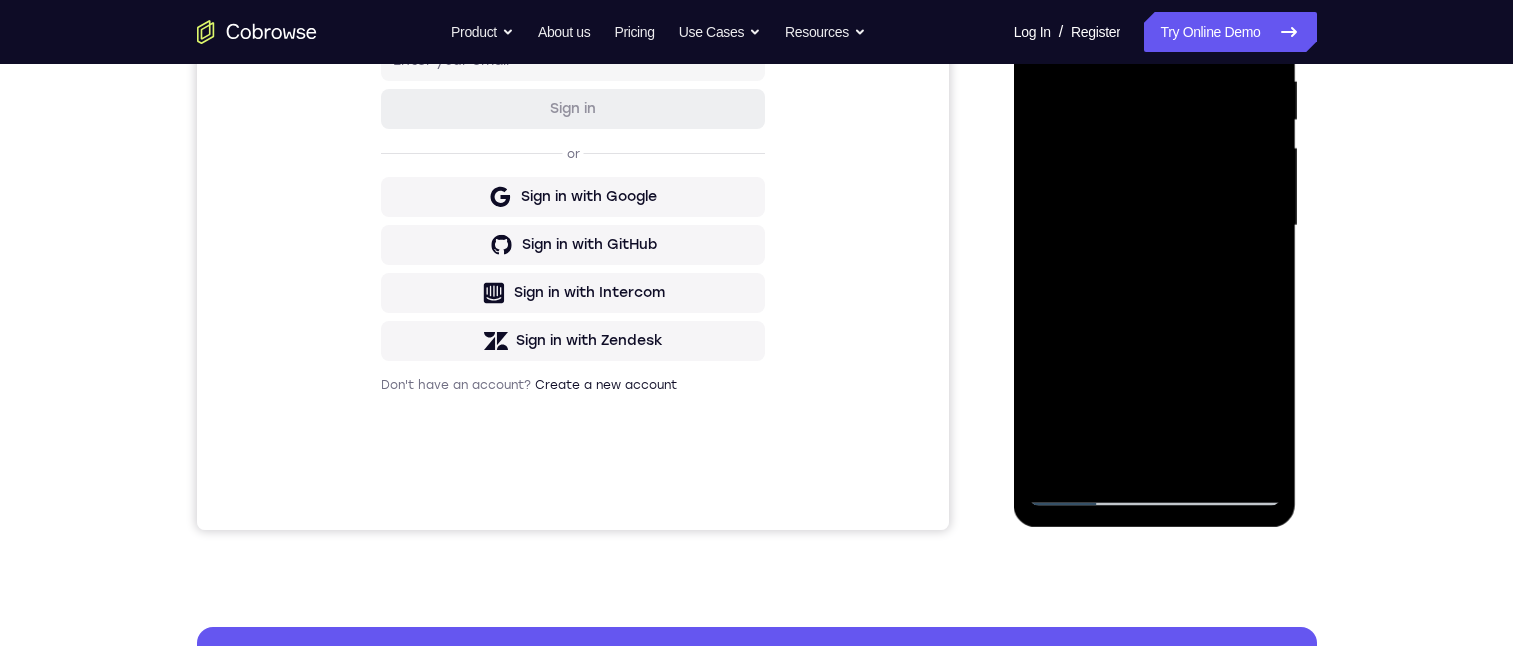 click at bounding box center (1155, 226) 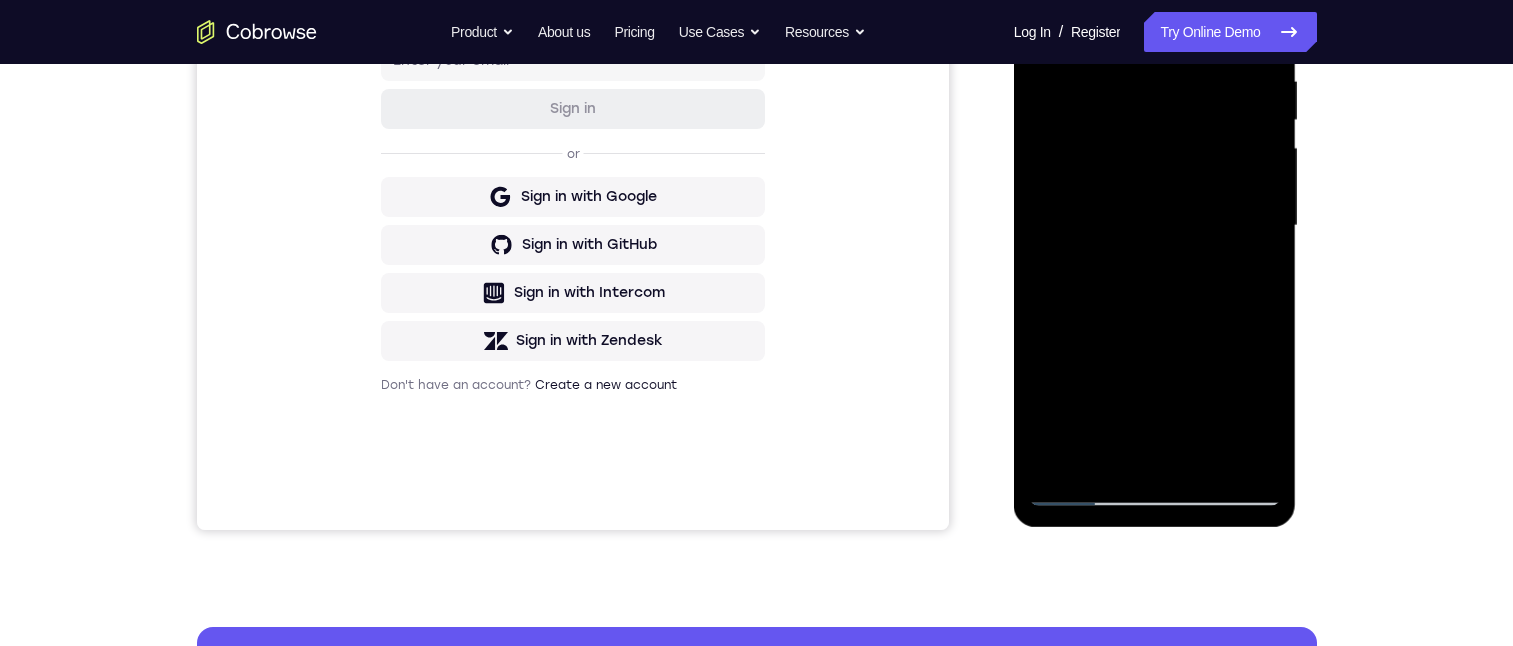 click at bounding box center (1155, 226) 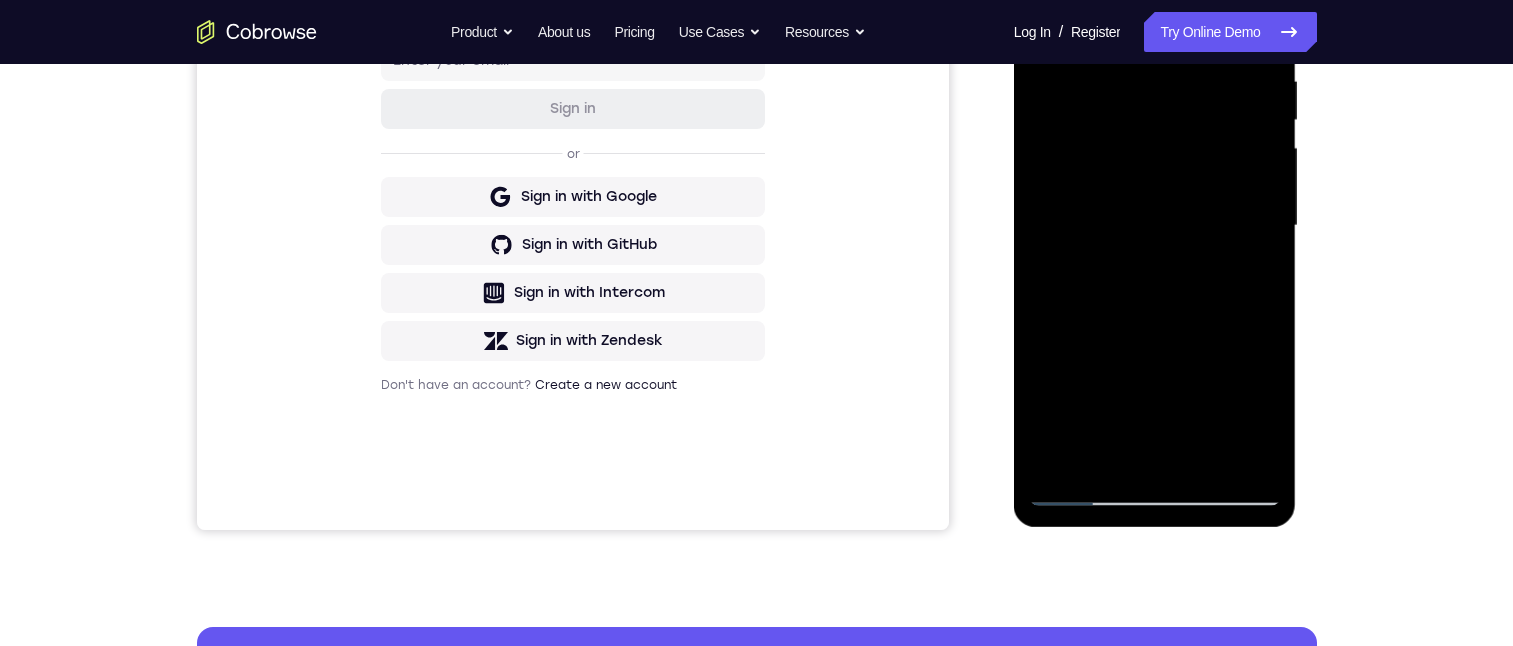 click at bounding box center [1155, 226] 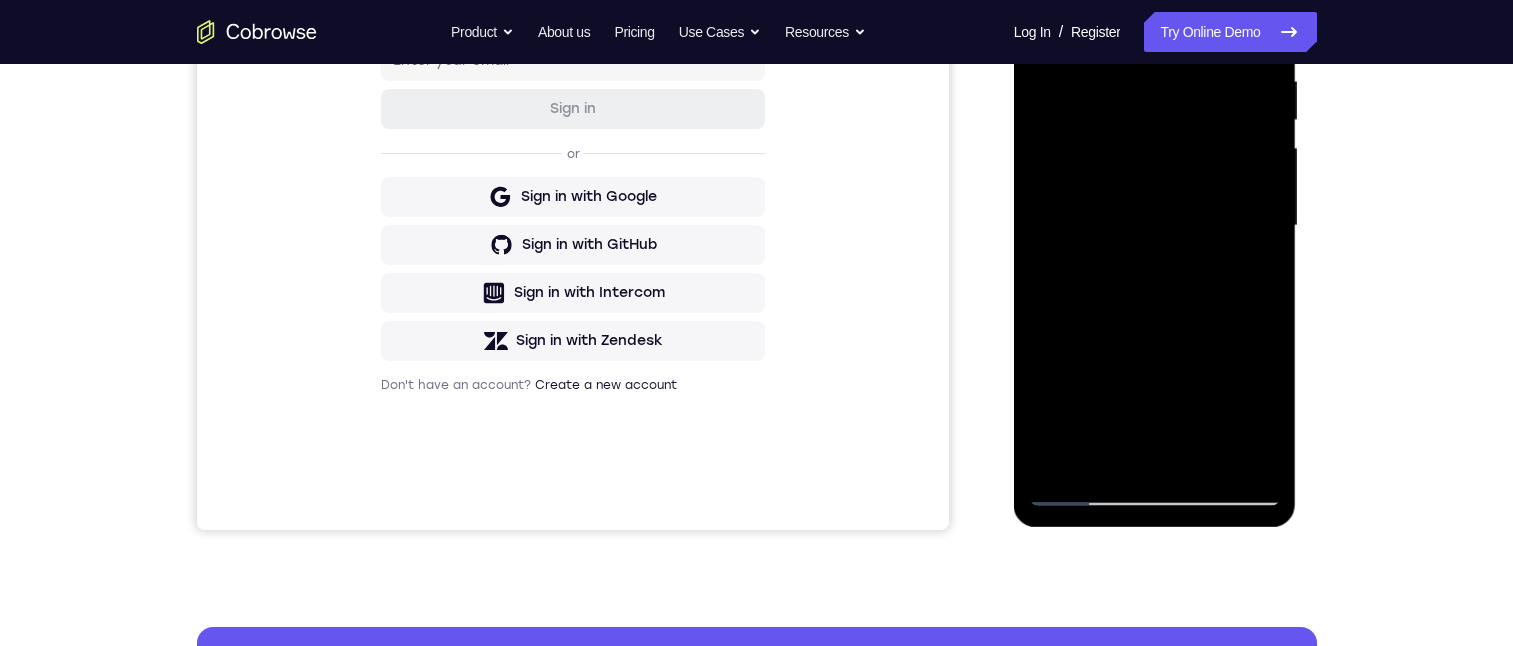 click at bounding box center [1155, 226] 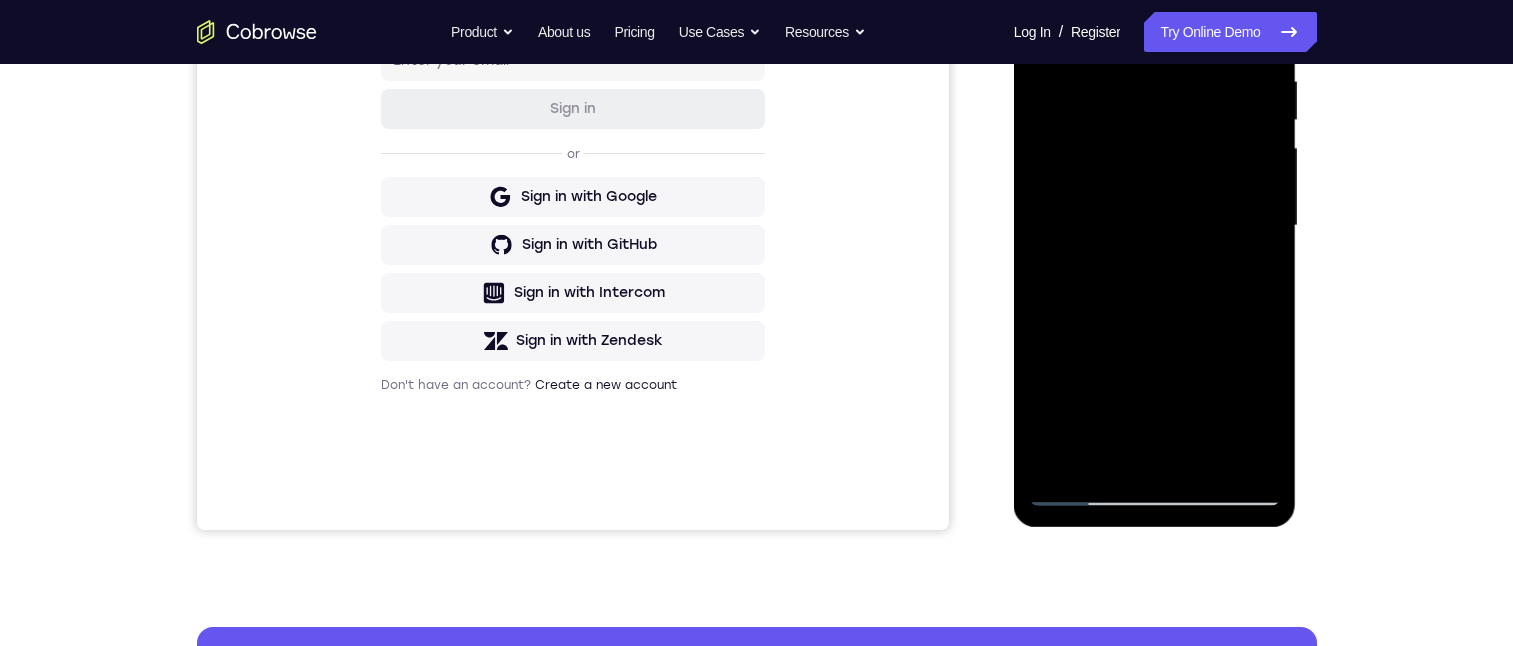 click at bounding box center (1155, 226) 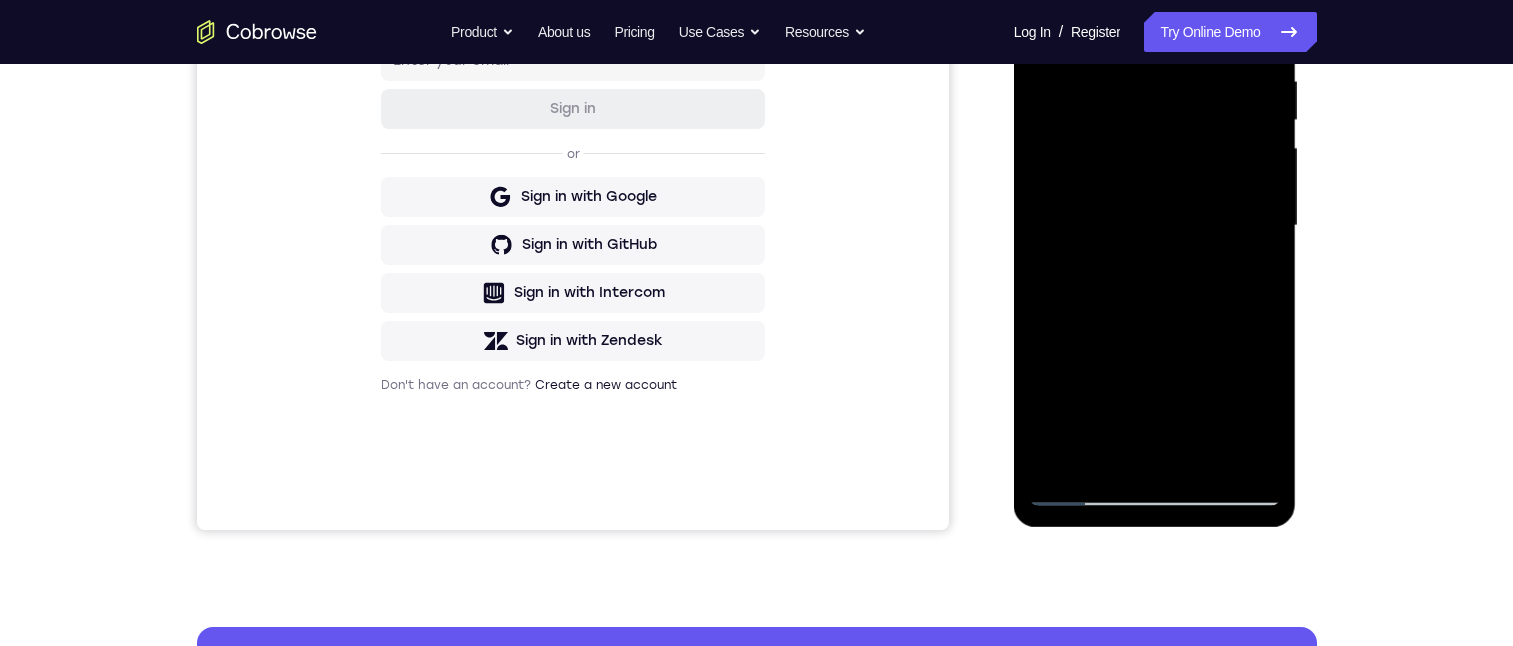 click at bounding box center (1155, 226) 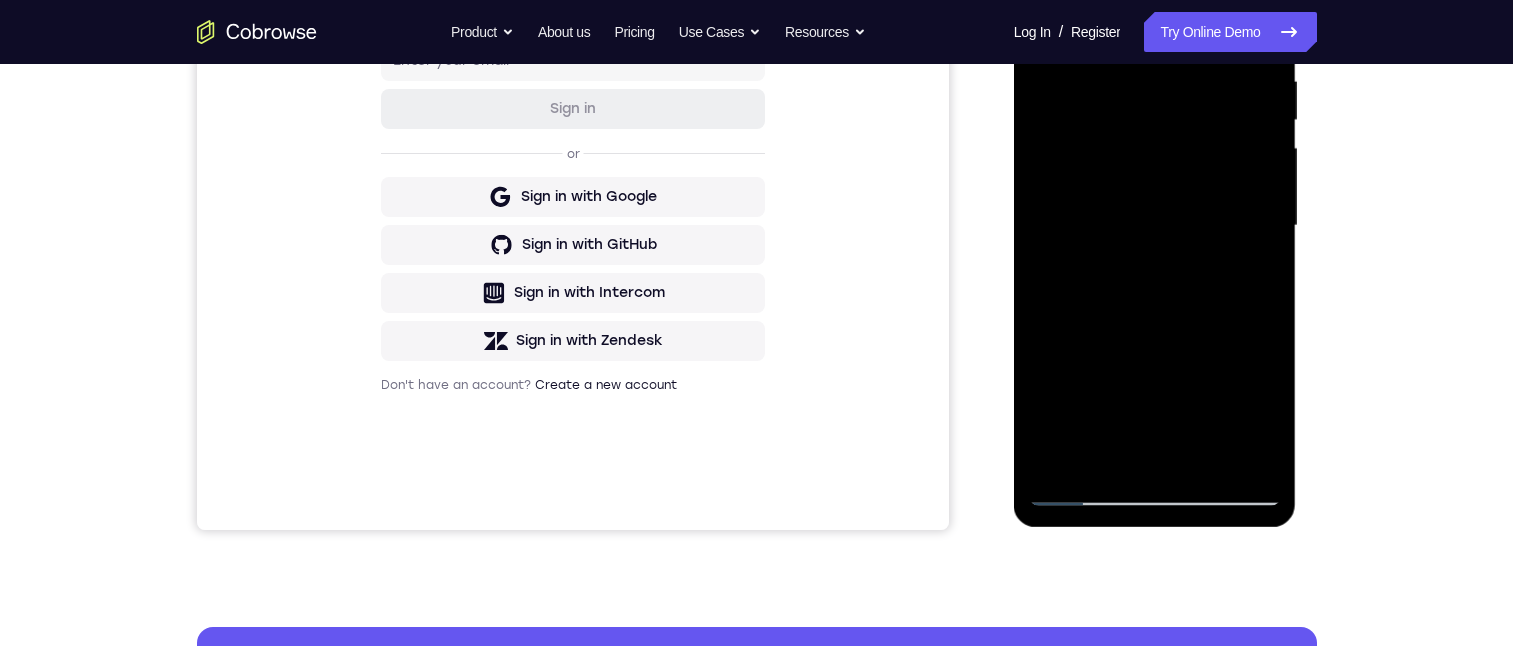 click at bounding box center [1155, 226] 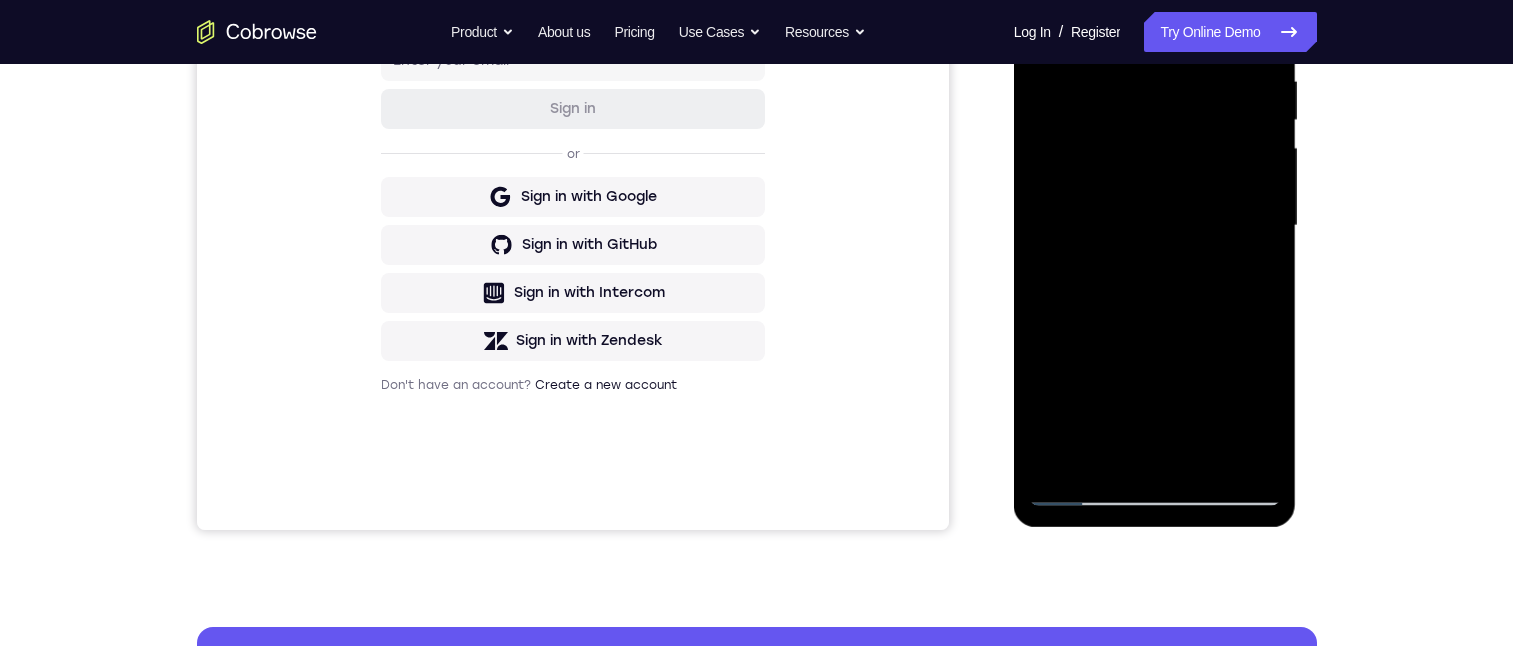 click at bounding box center [1155, 226] 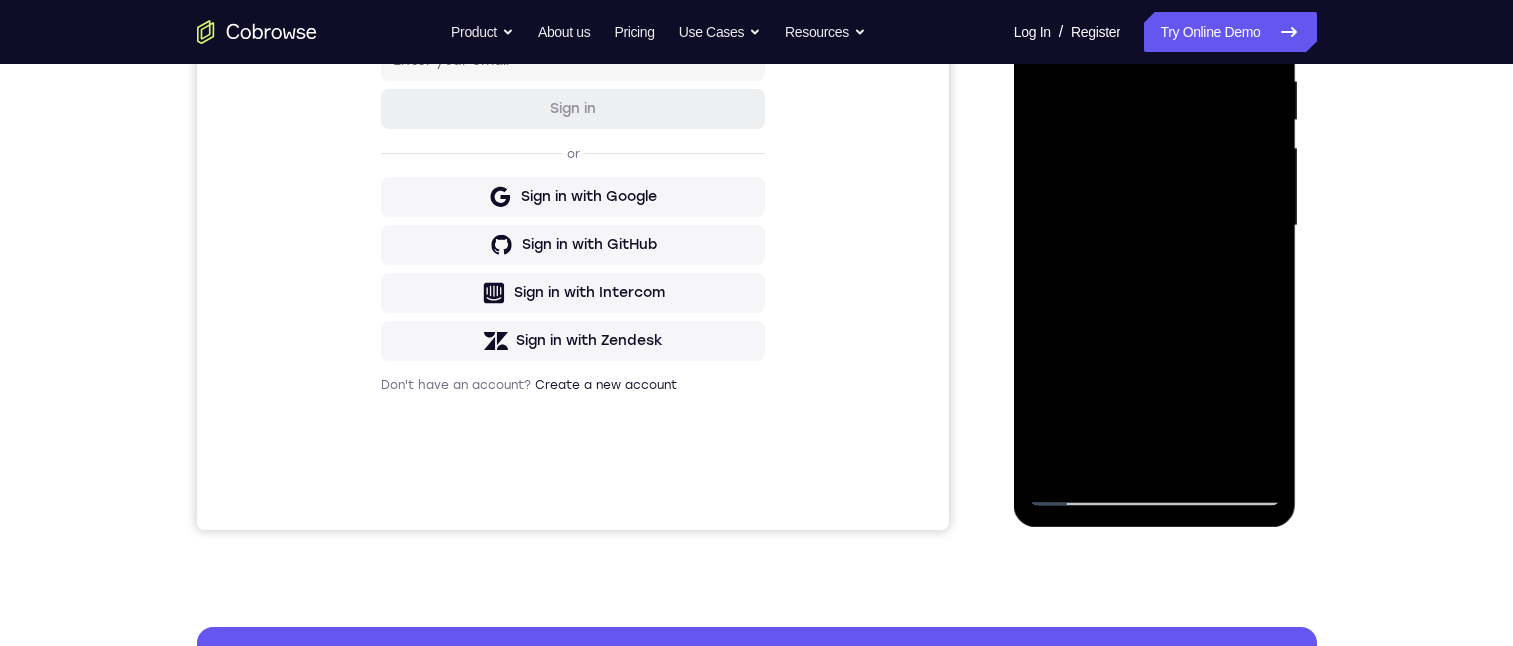 click at bounding box center [1155, 226] 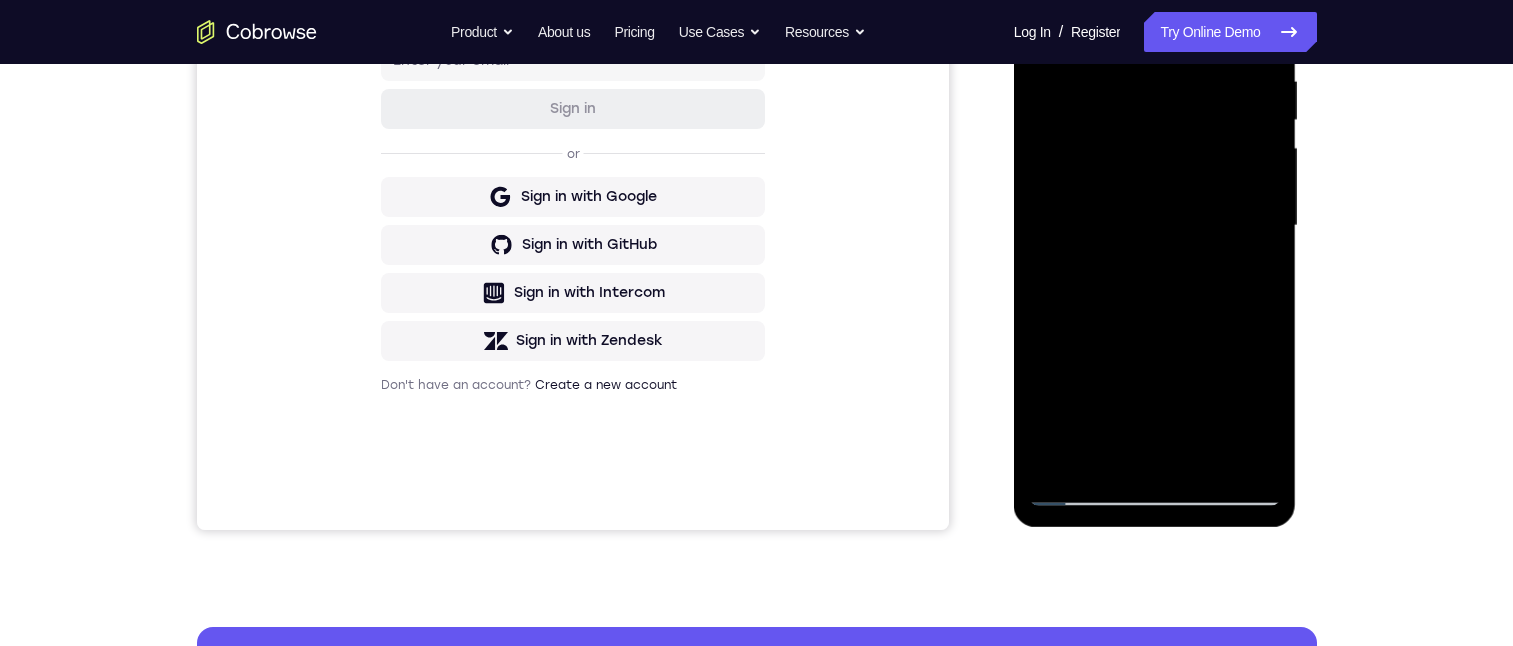 click at bounding box center [1155, 226] 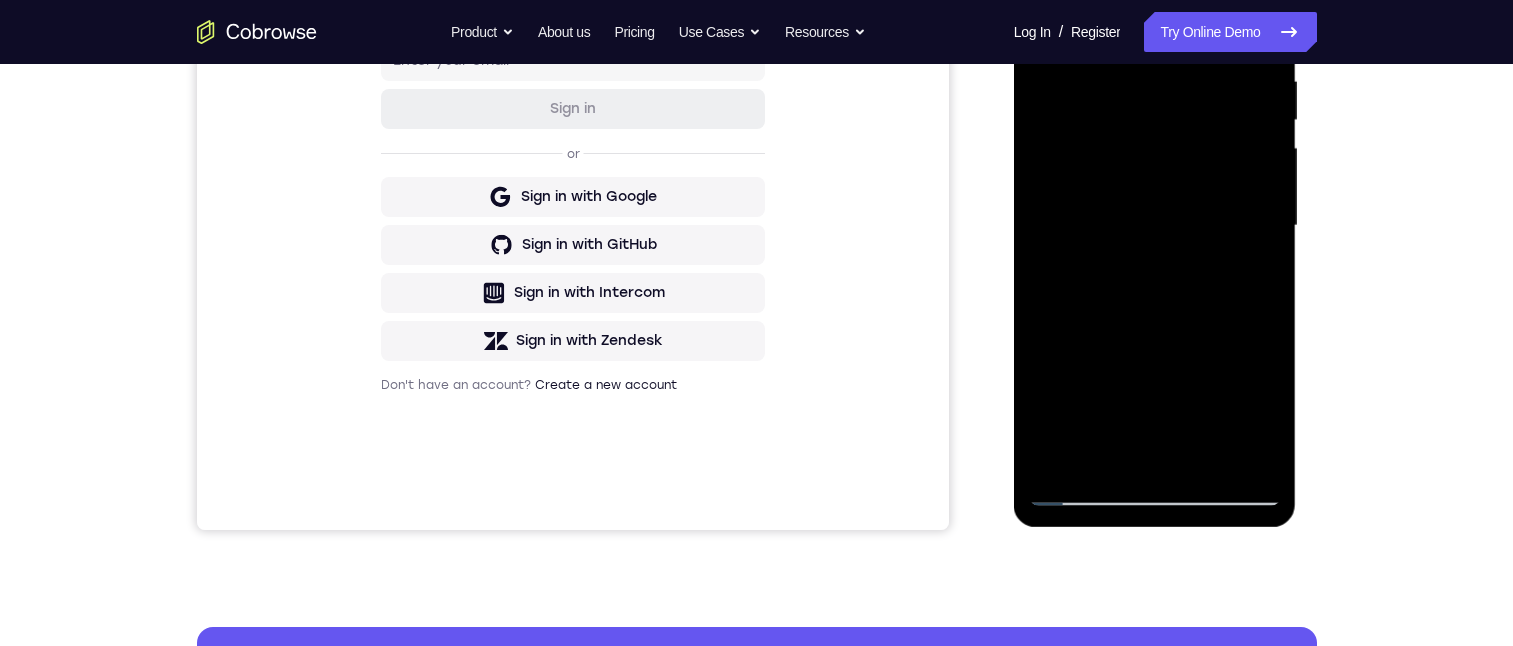 click at bounding box center [1155, 226] 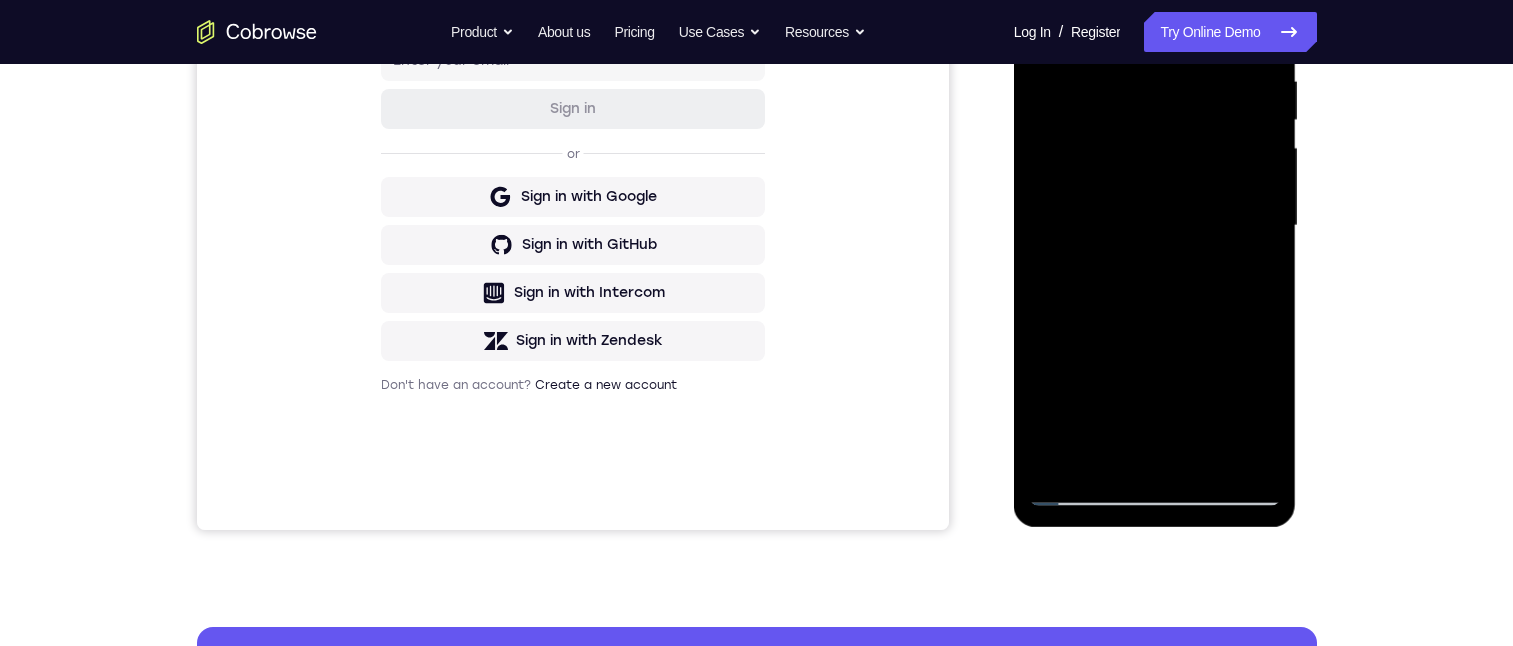 click at bounding box center (1155, 226) 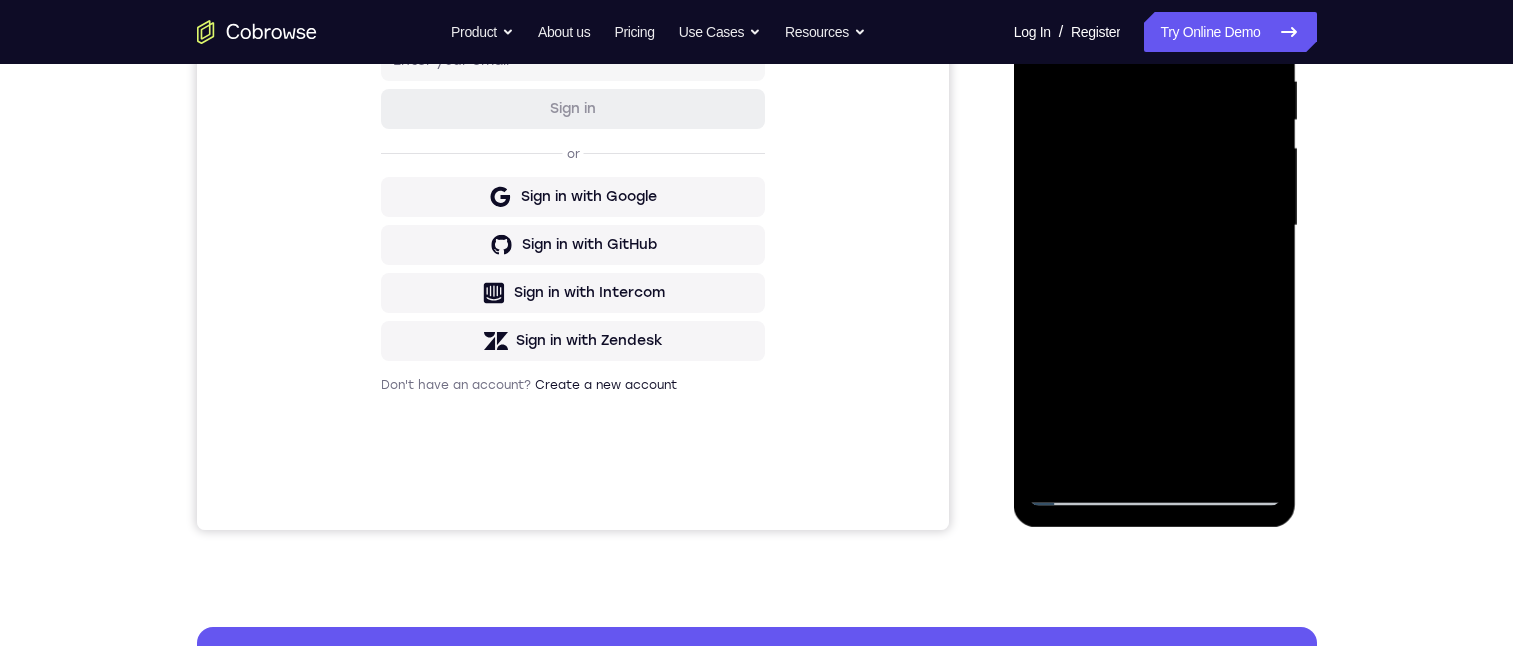click at bounding box center (1155, 226) 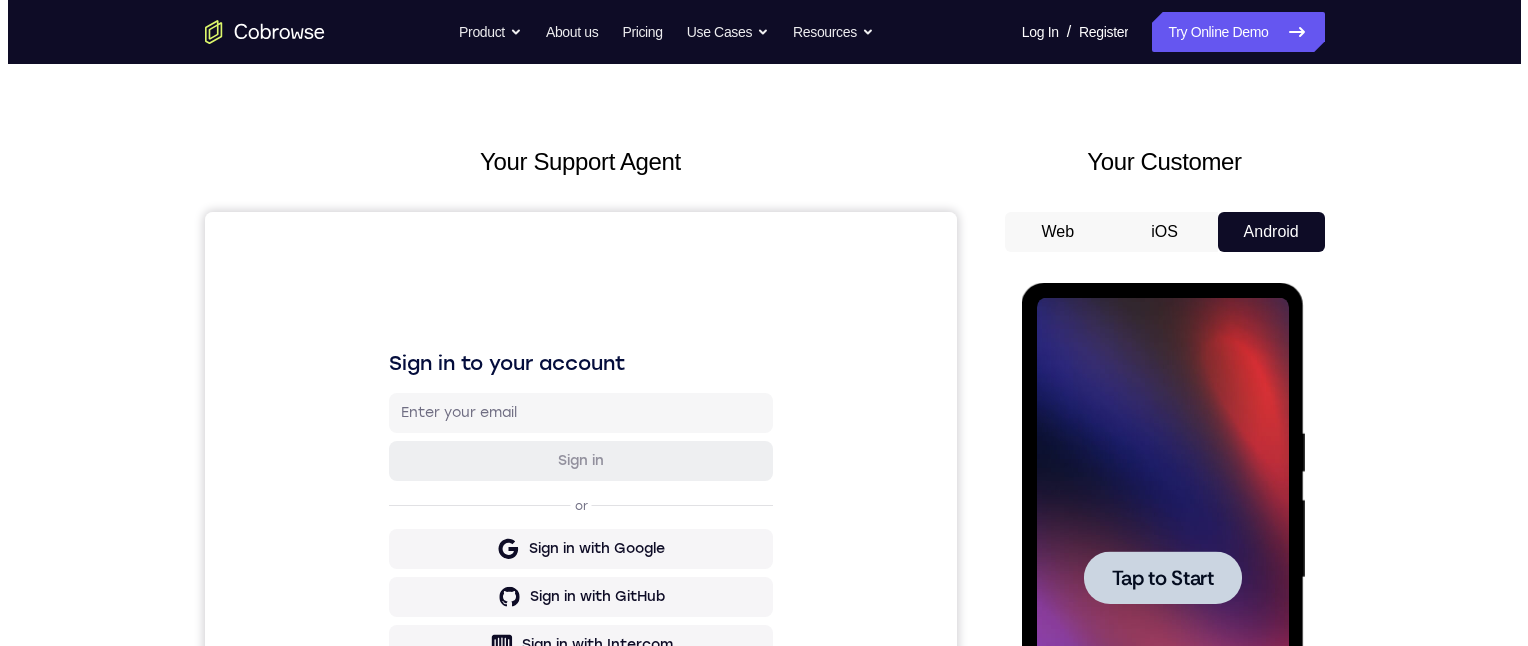 scroll, scrollTop: 0, scrollLeft: 0, axis: both 